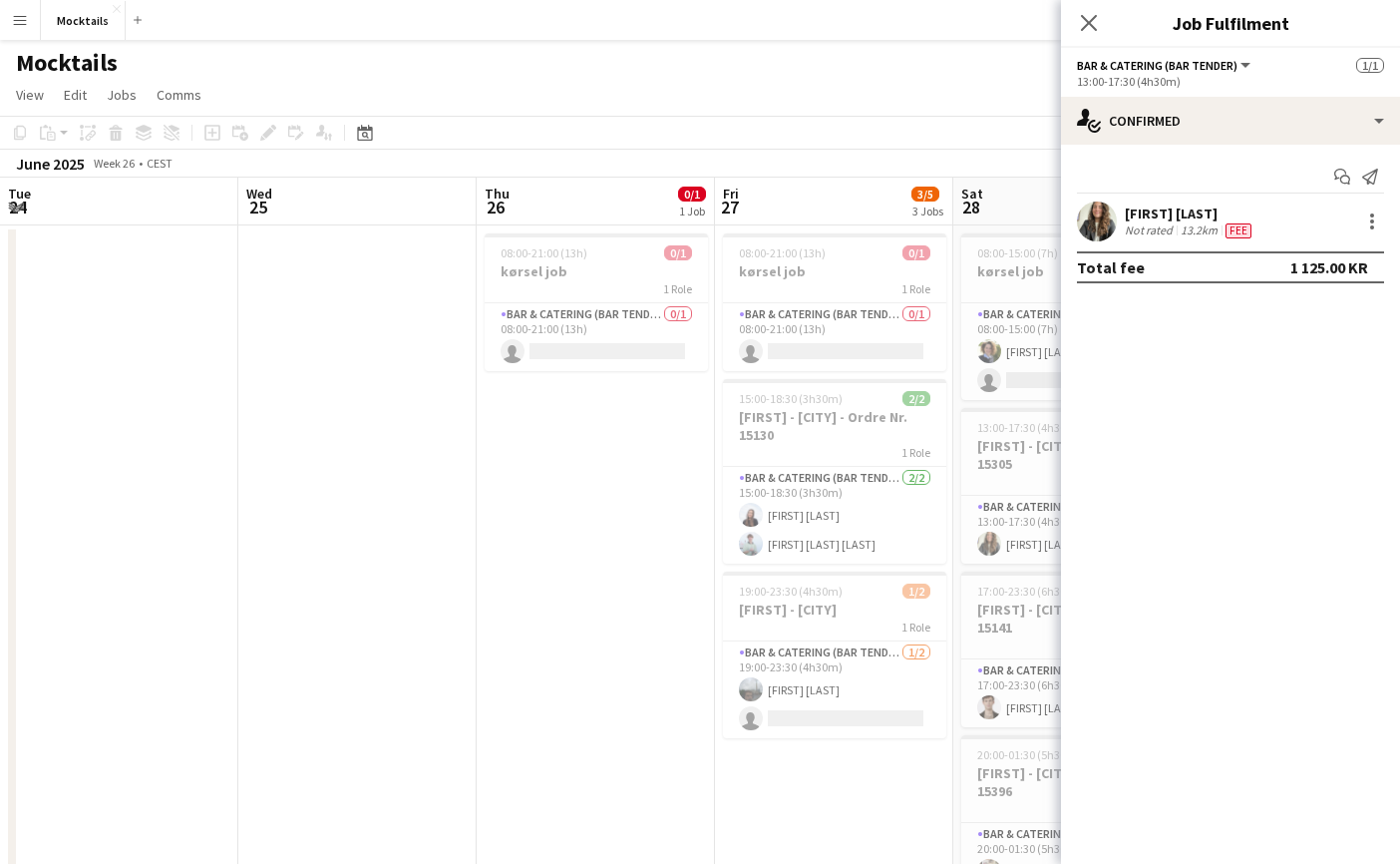 scroll, scrollTop: 0, scrollLeft: 0, axis: both 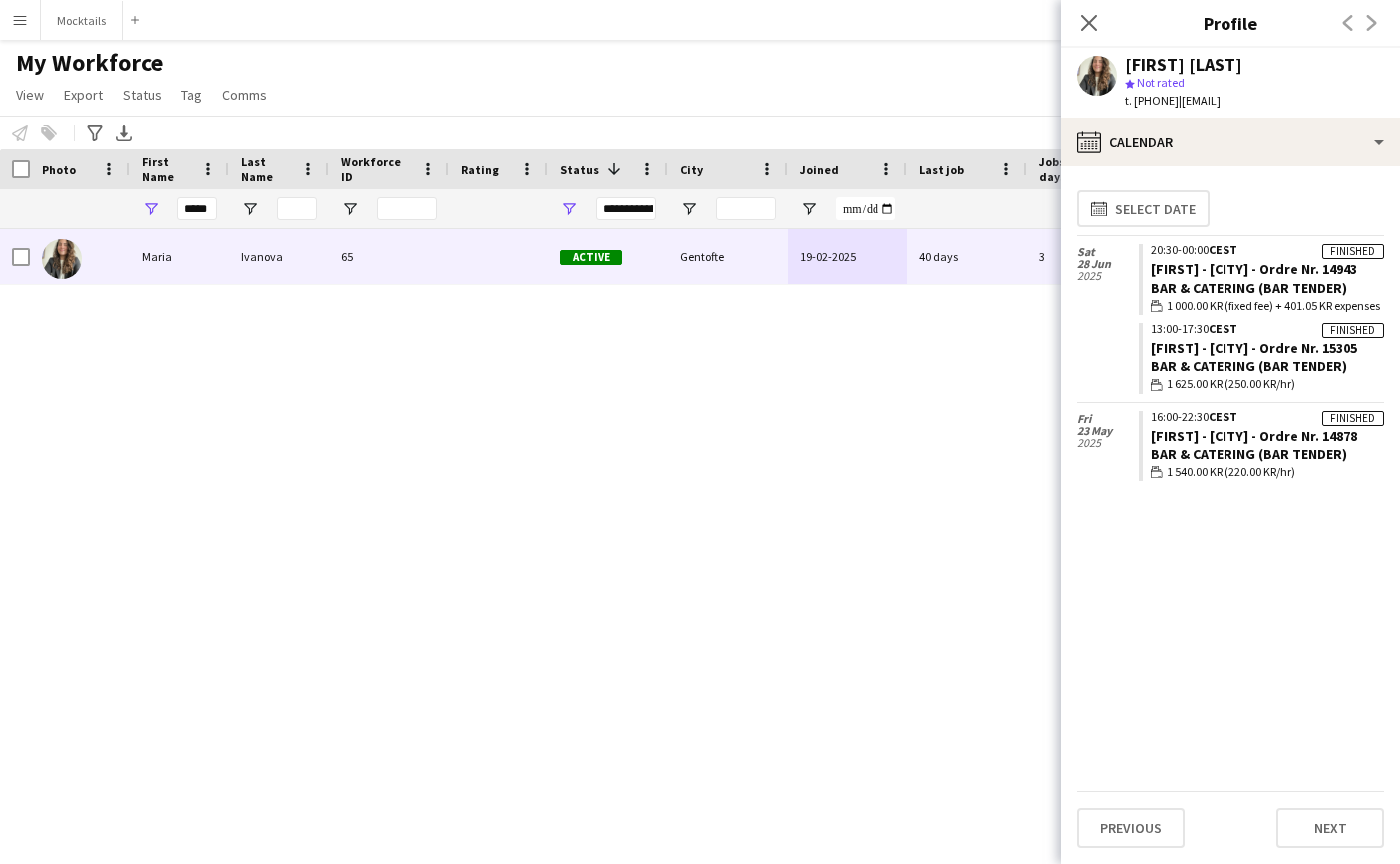 click on "Maria Ivanova  65 Active Gentofte 19-02-2025 40 days 3 maria@lsk.dk" at bounding box center (664, 529) 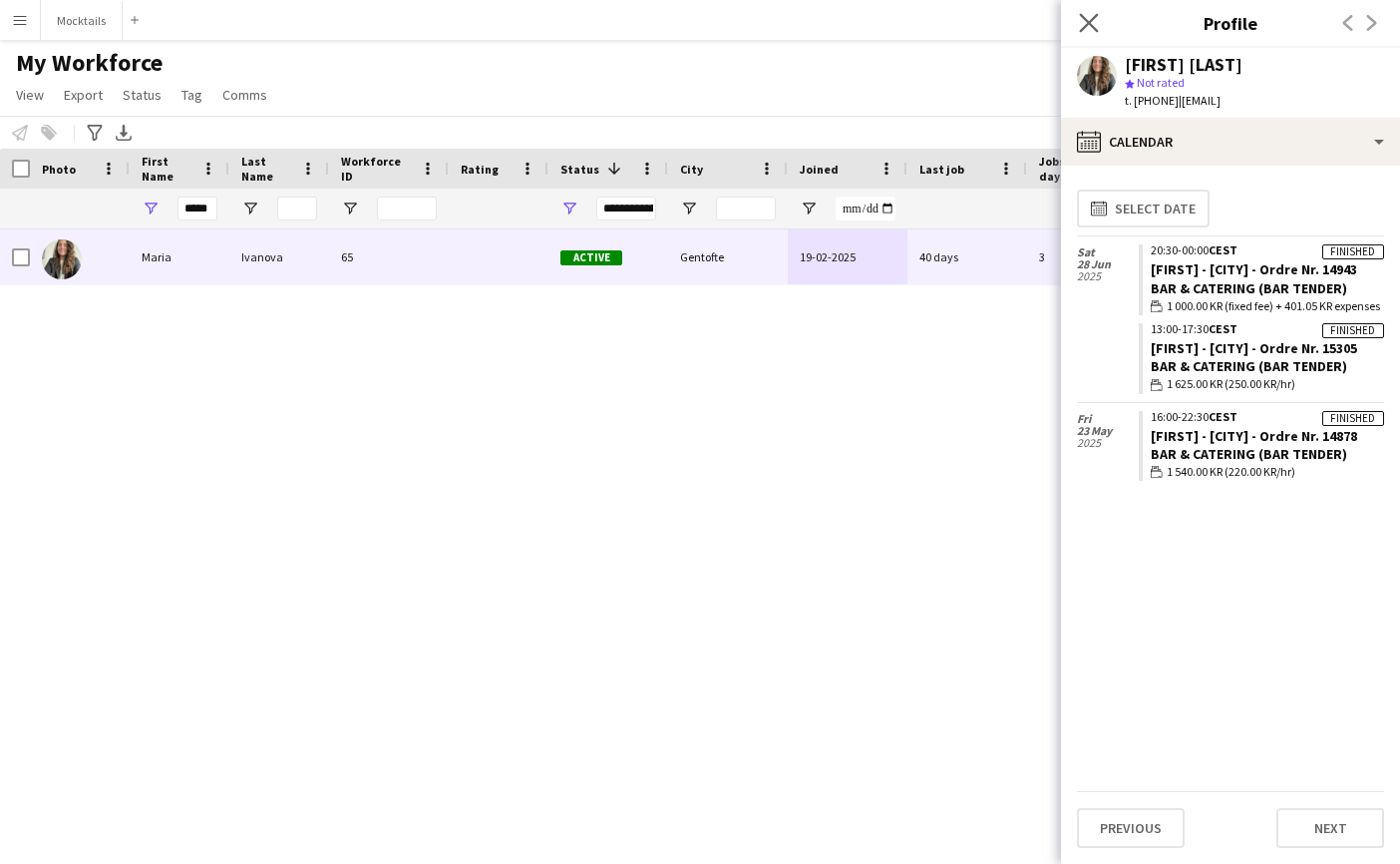 click on "Close pop-in" 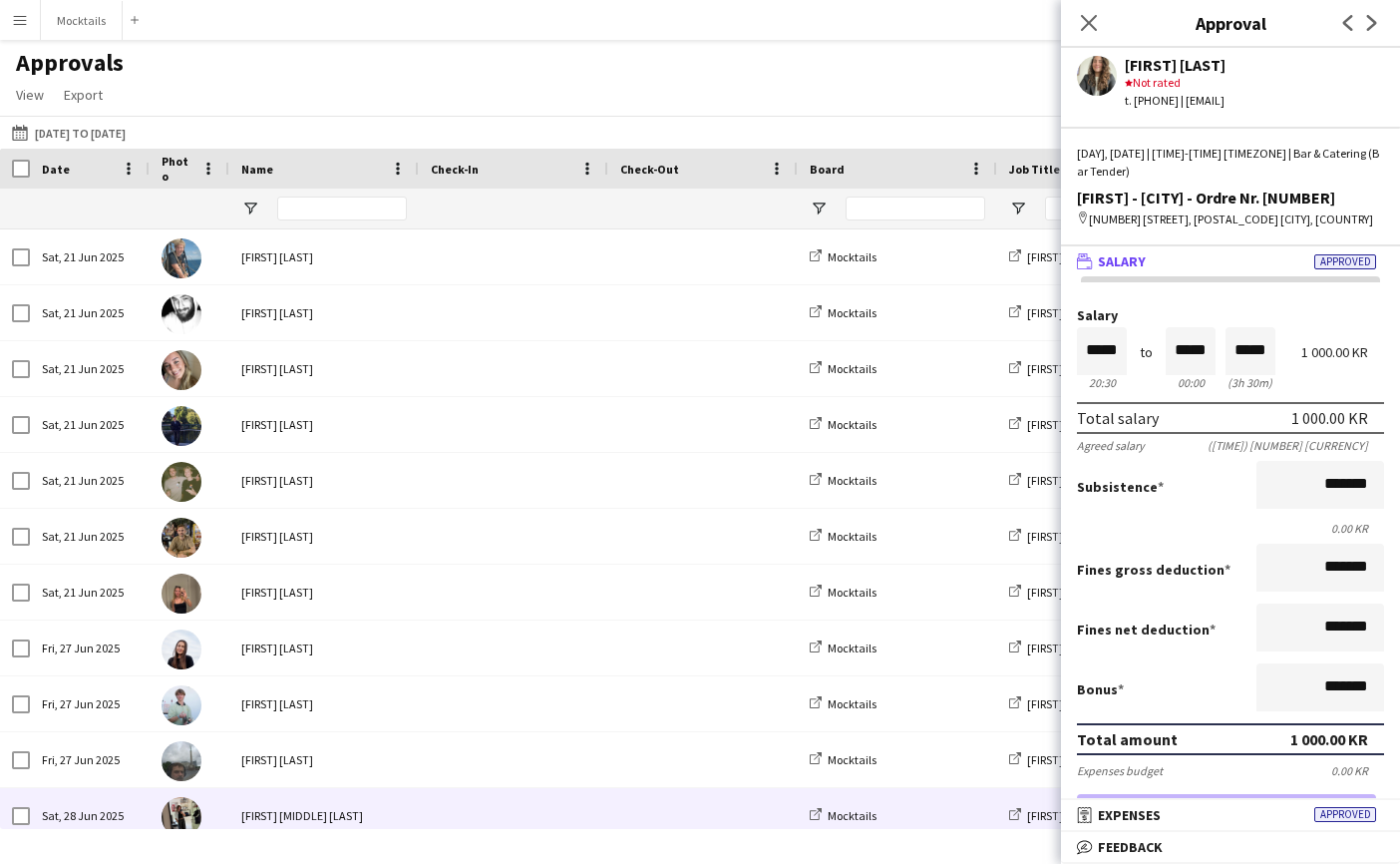 scroll, scrollTop: 0, scrollLeft: 0, axis: both 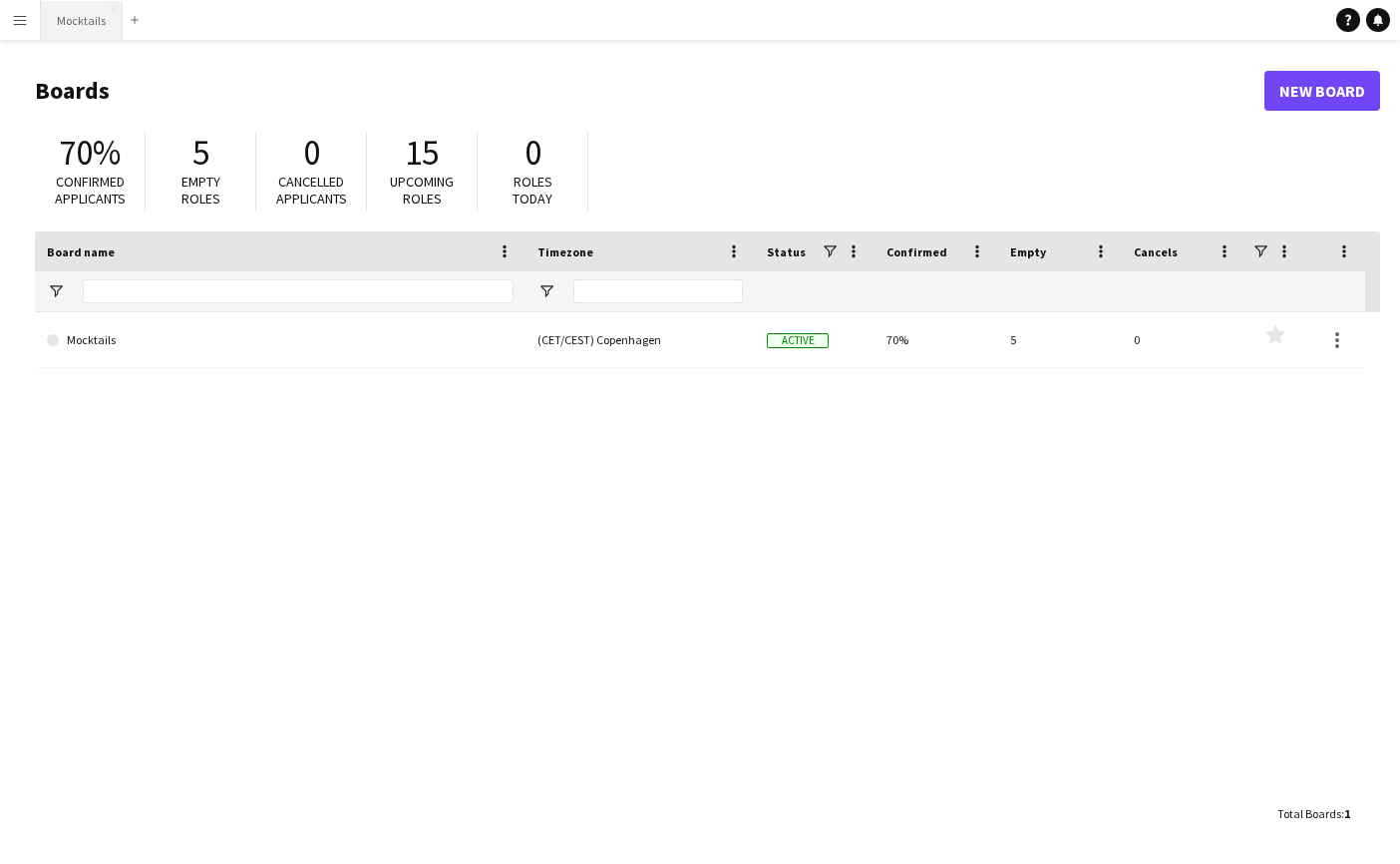 click on "Mocktails
Close" at bounding box center (82, 20) 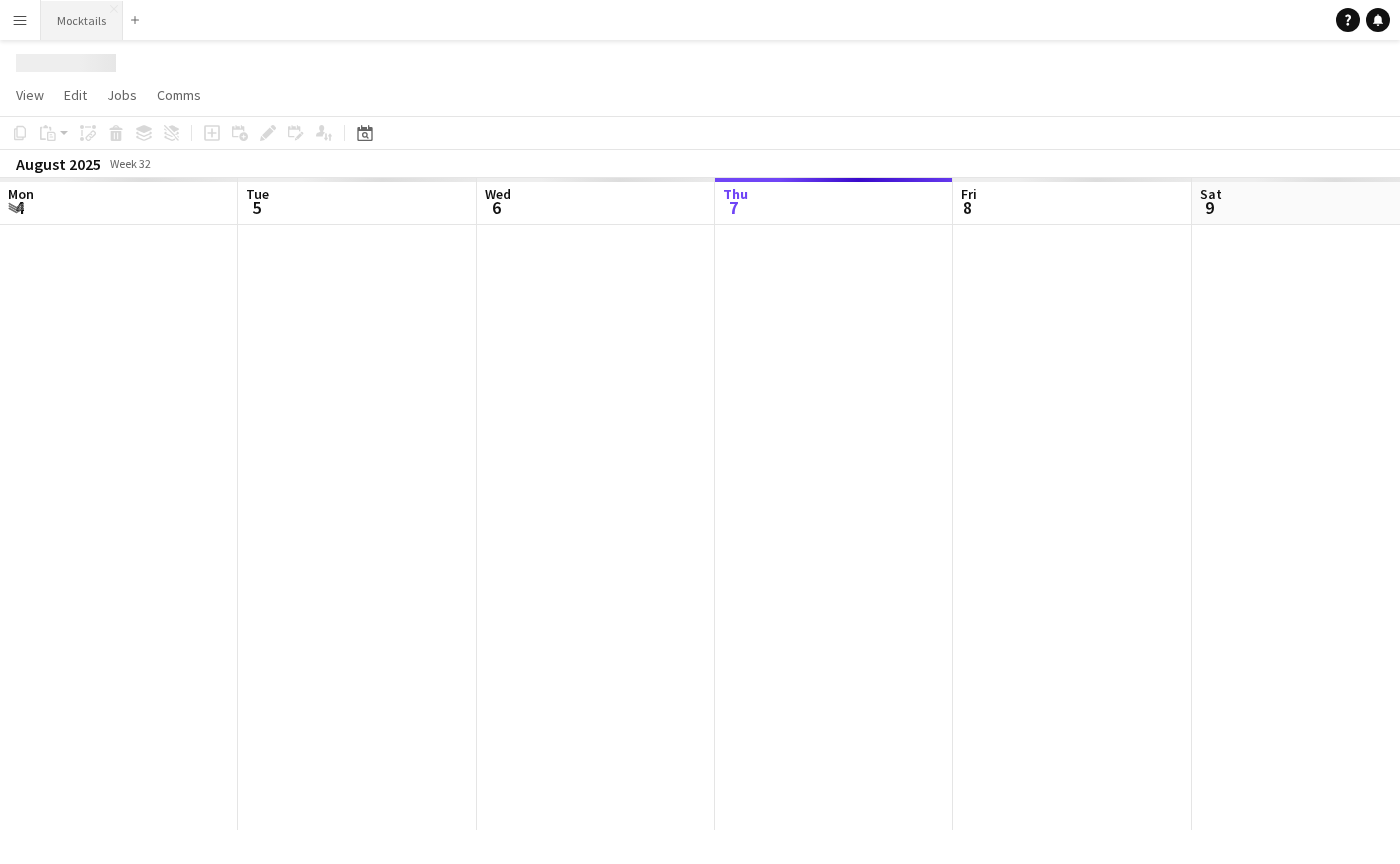 scroll, scrollTop: 0, scrollLeft: 477, axis: horizontal 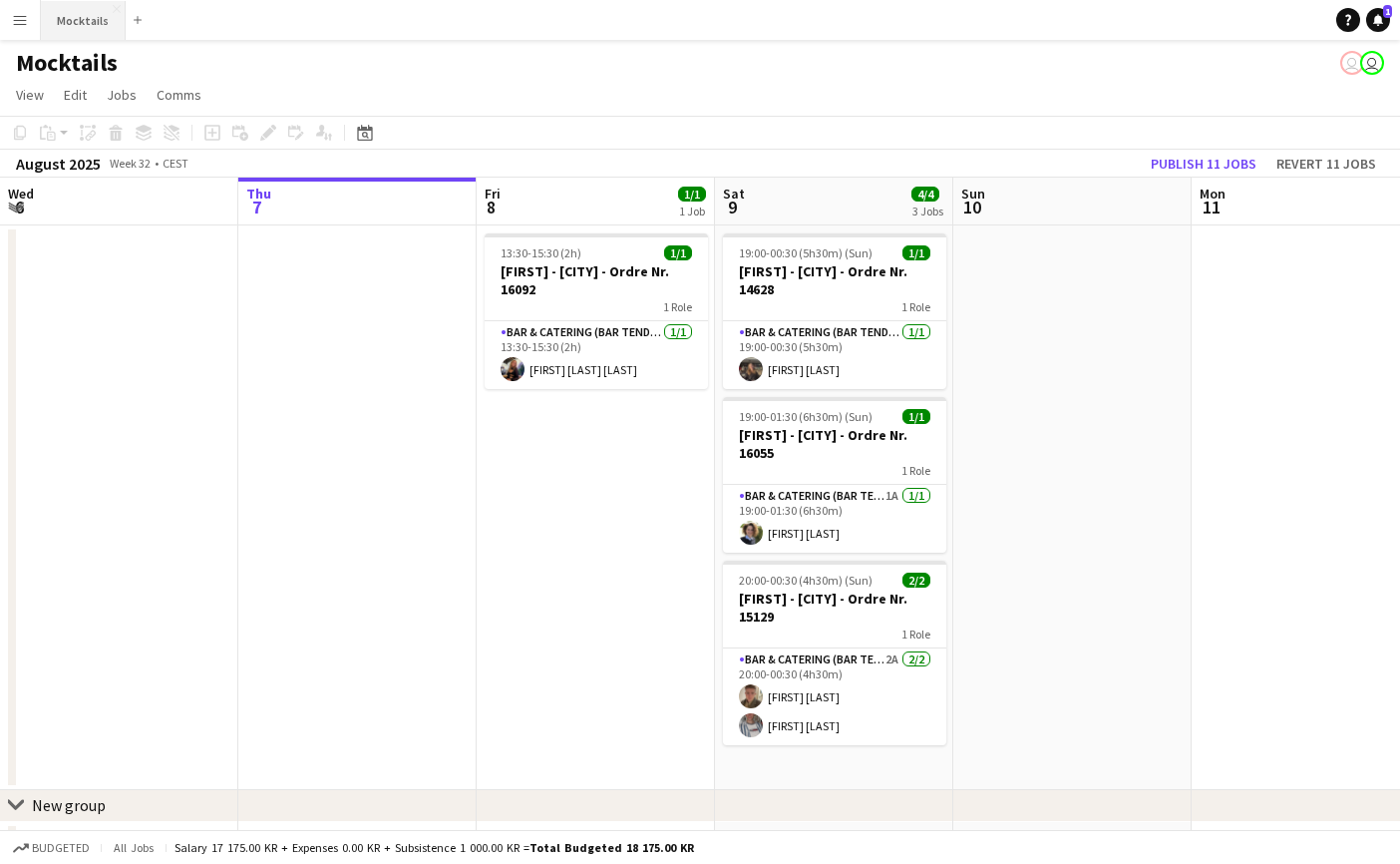 click on "Mocktails
Close" at bounding box center [83, 20] 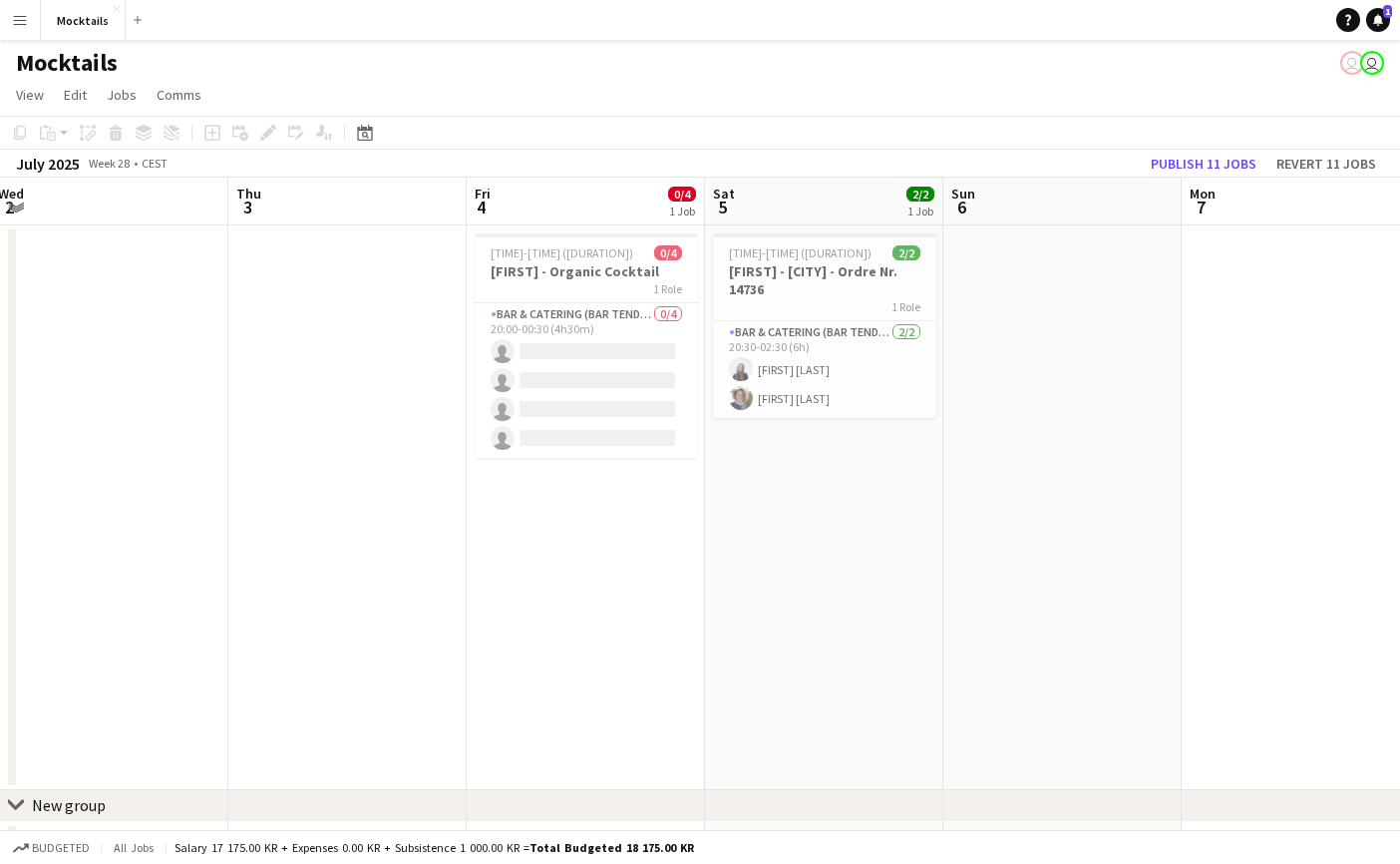 scroll, scrollTop: 0, scrollLeft: 441, axis: horizontal 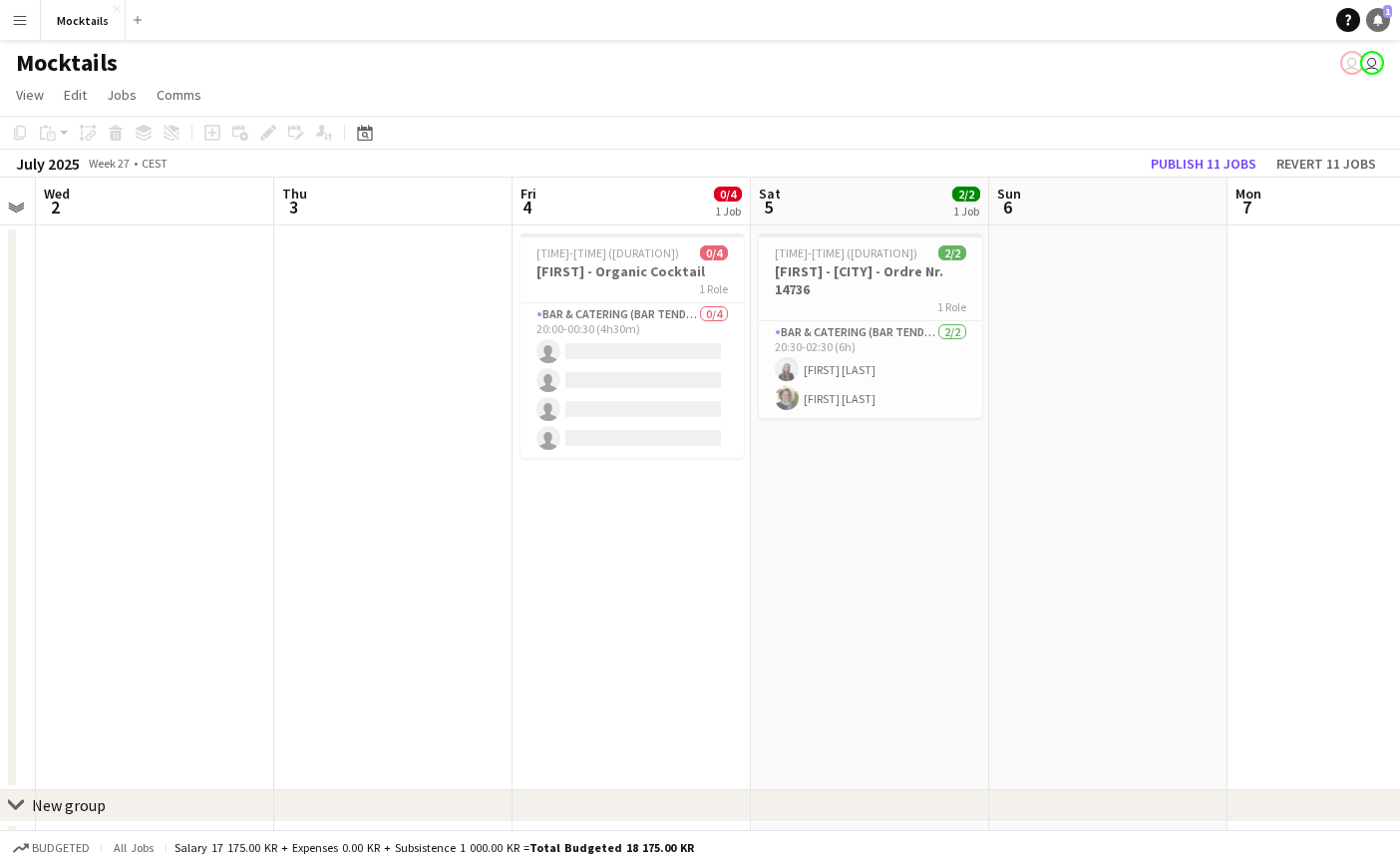 click 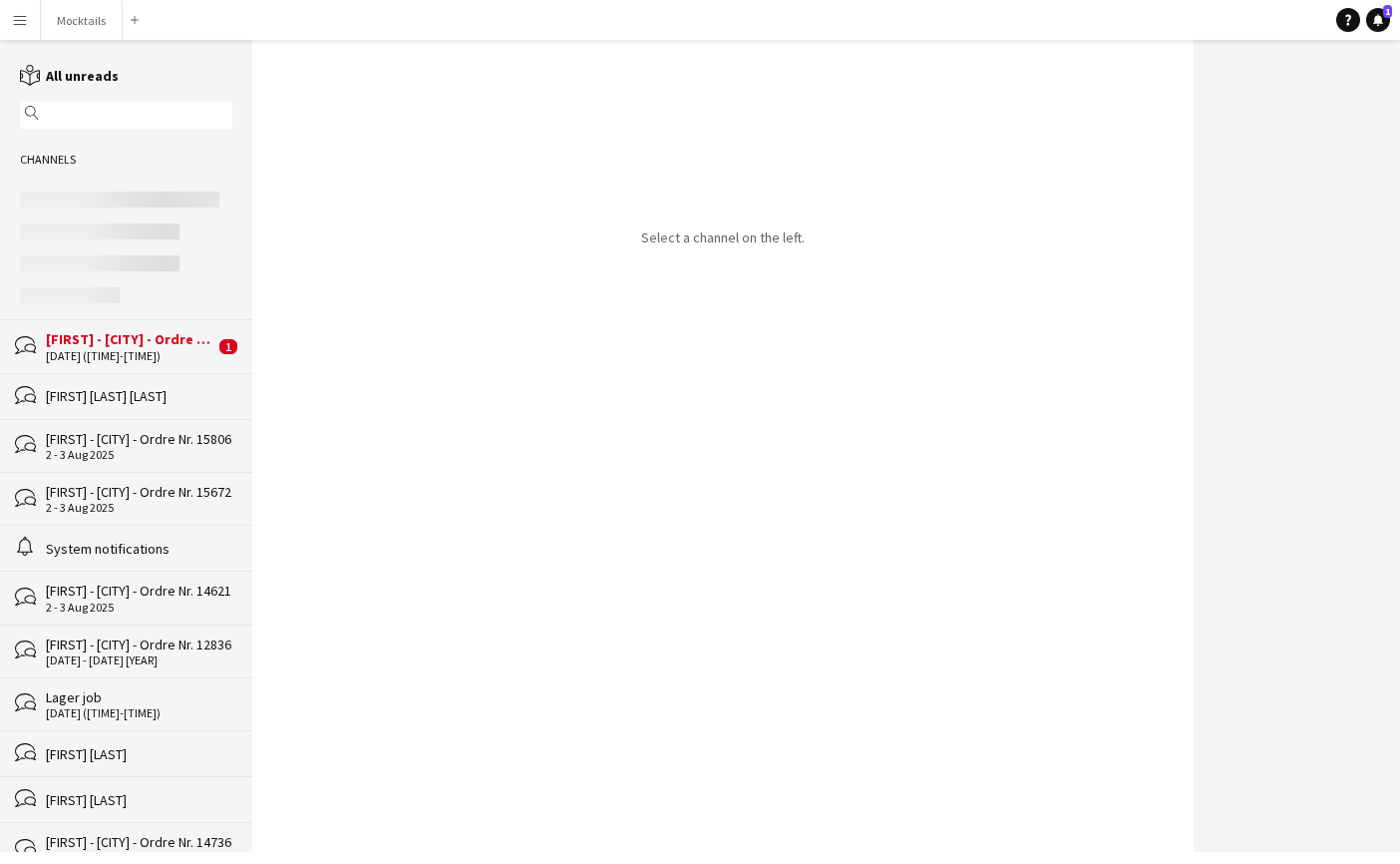 click on "Stine - København - Ordre Nr. 16092" 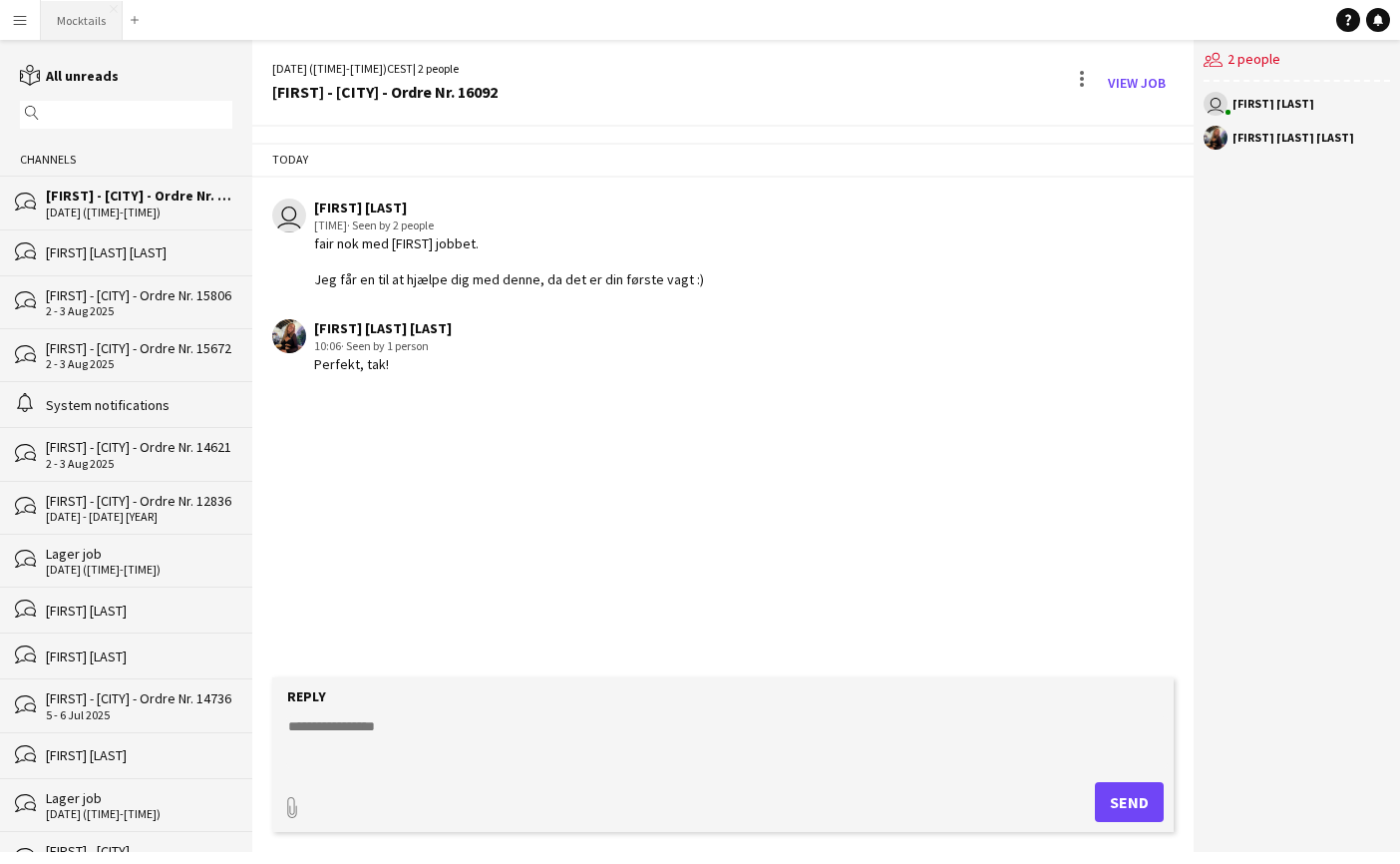click on "Mocktails
Close" at bounding box center [82, 20] 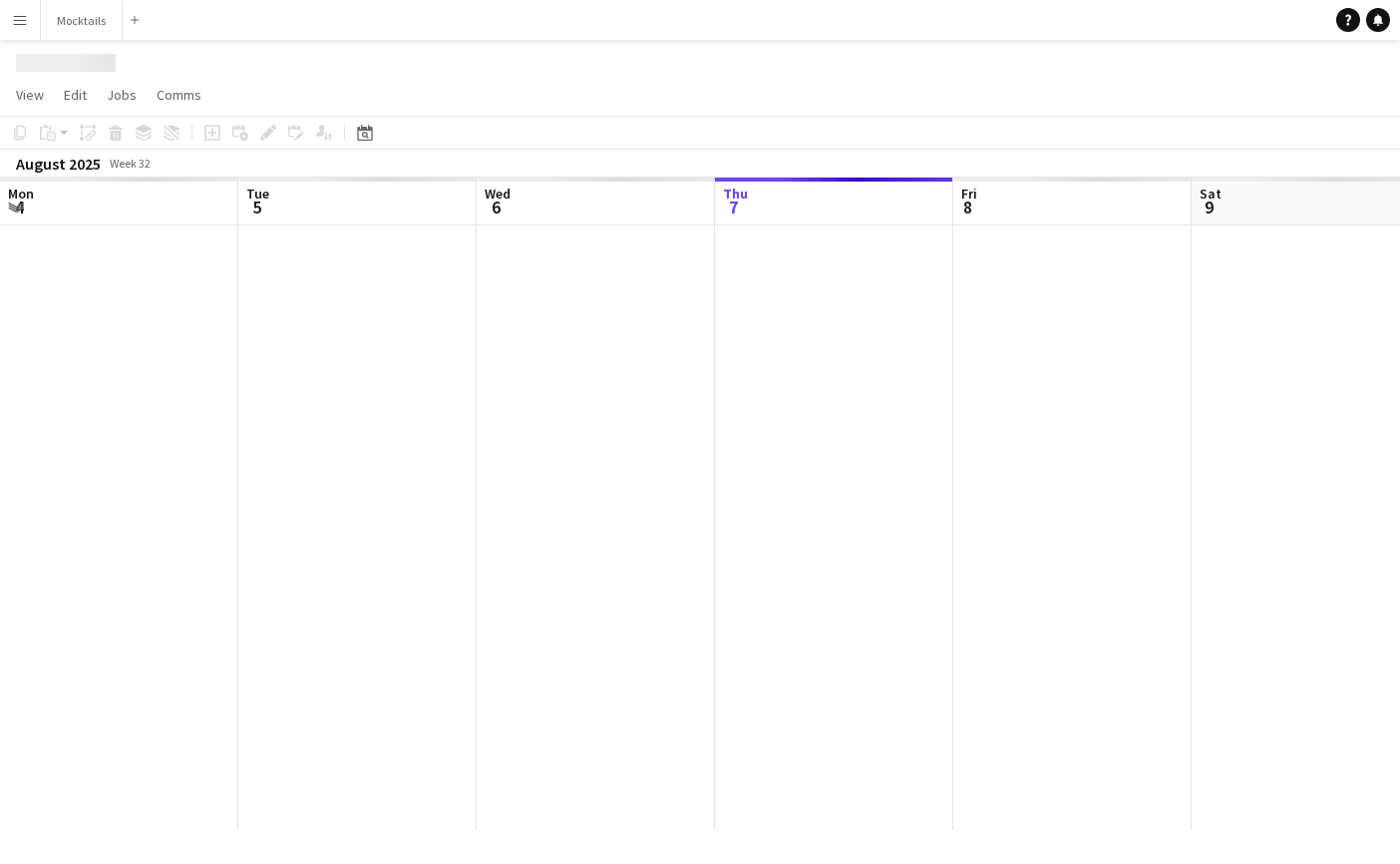 scroll, scrollTop: 0, scrollLeft: 477, axis: horizontal 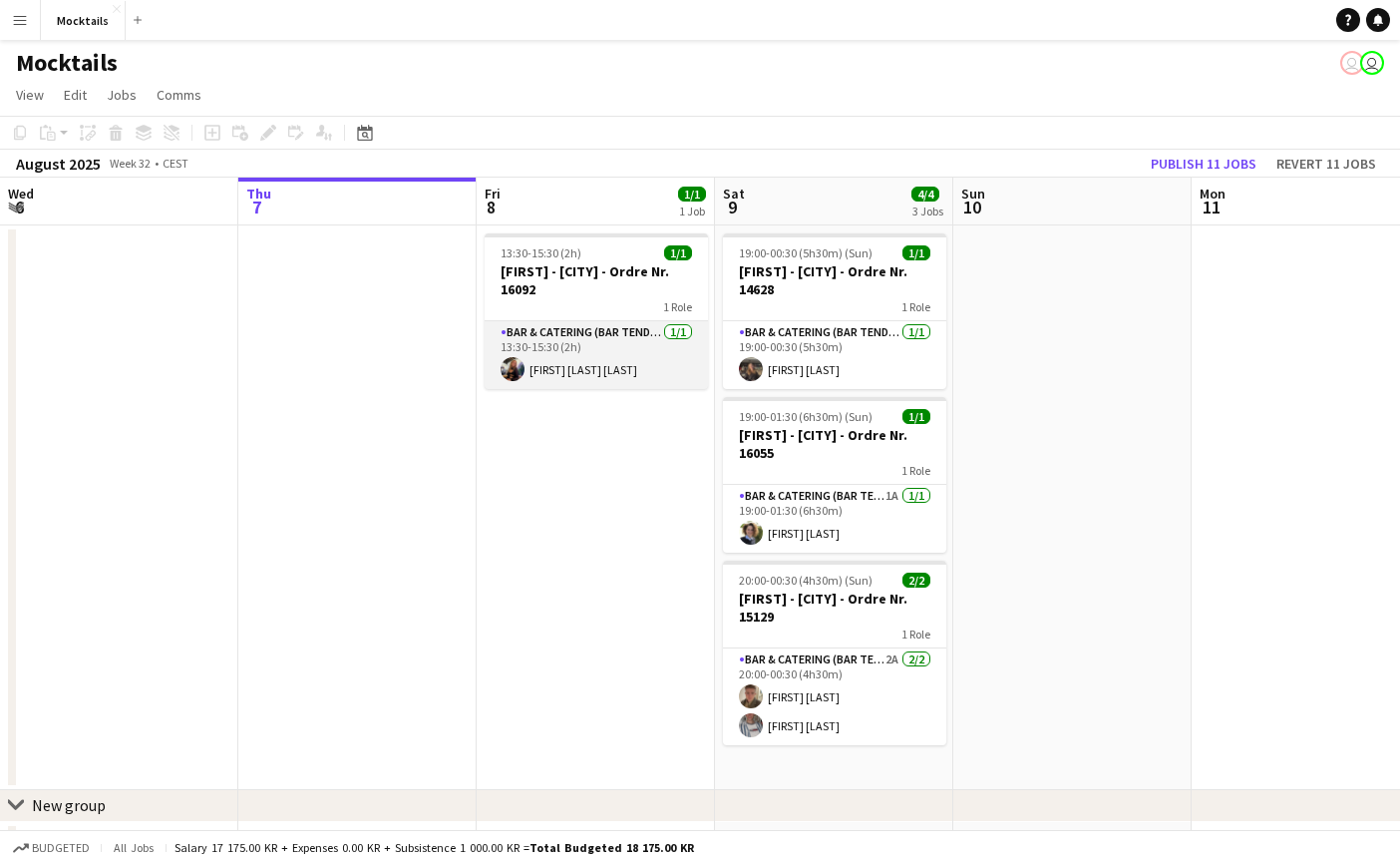 click on "Bar & Catering (Bar Tender)   1/1   13:30-15:30 (2h)
Lisa Garne Heller Petersen" at bounding box center [596, 355] 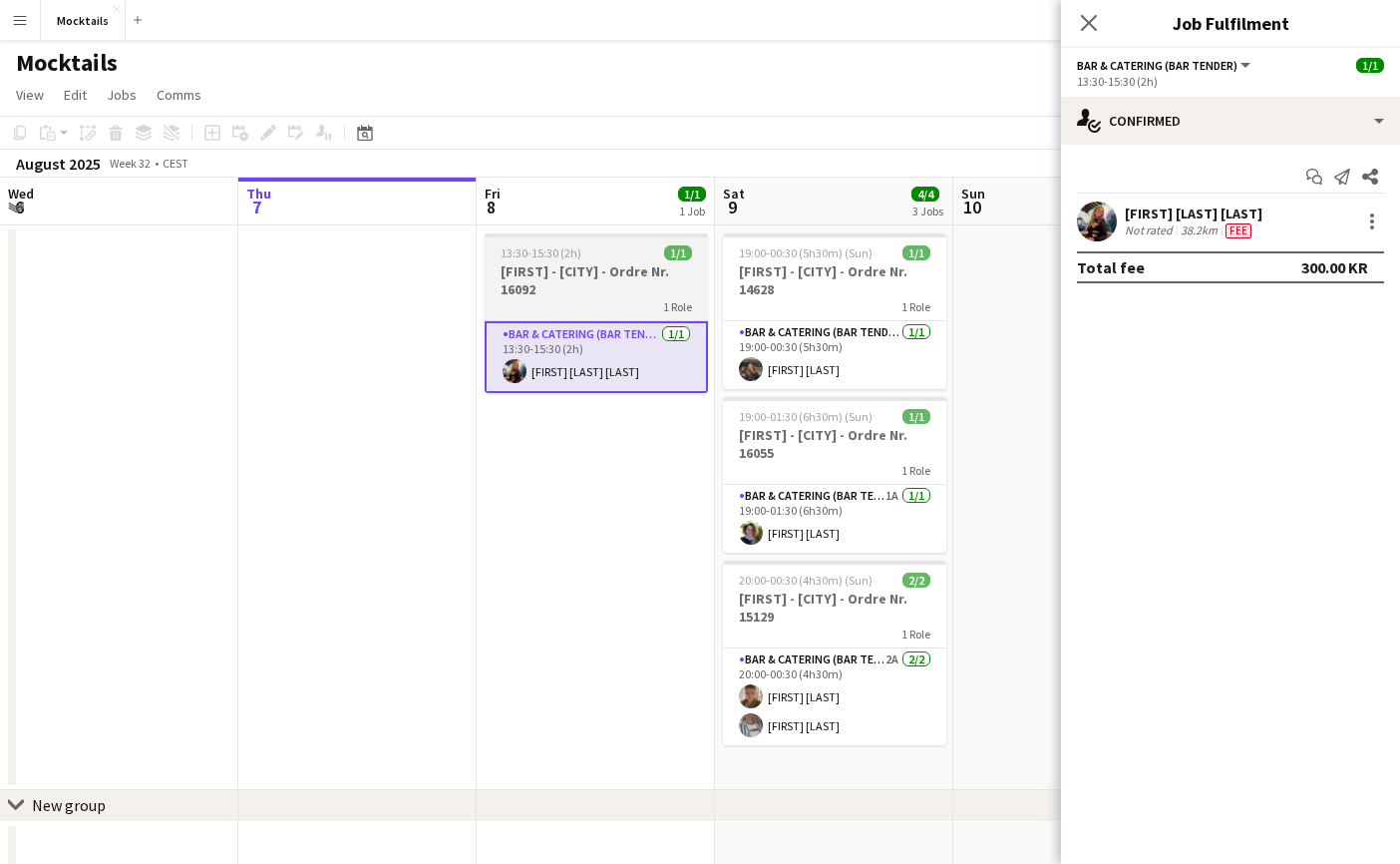 click on "1 Role" at bounding box center [596, 306] 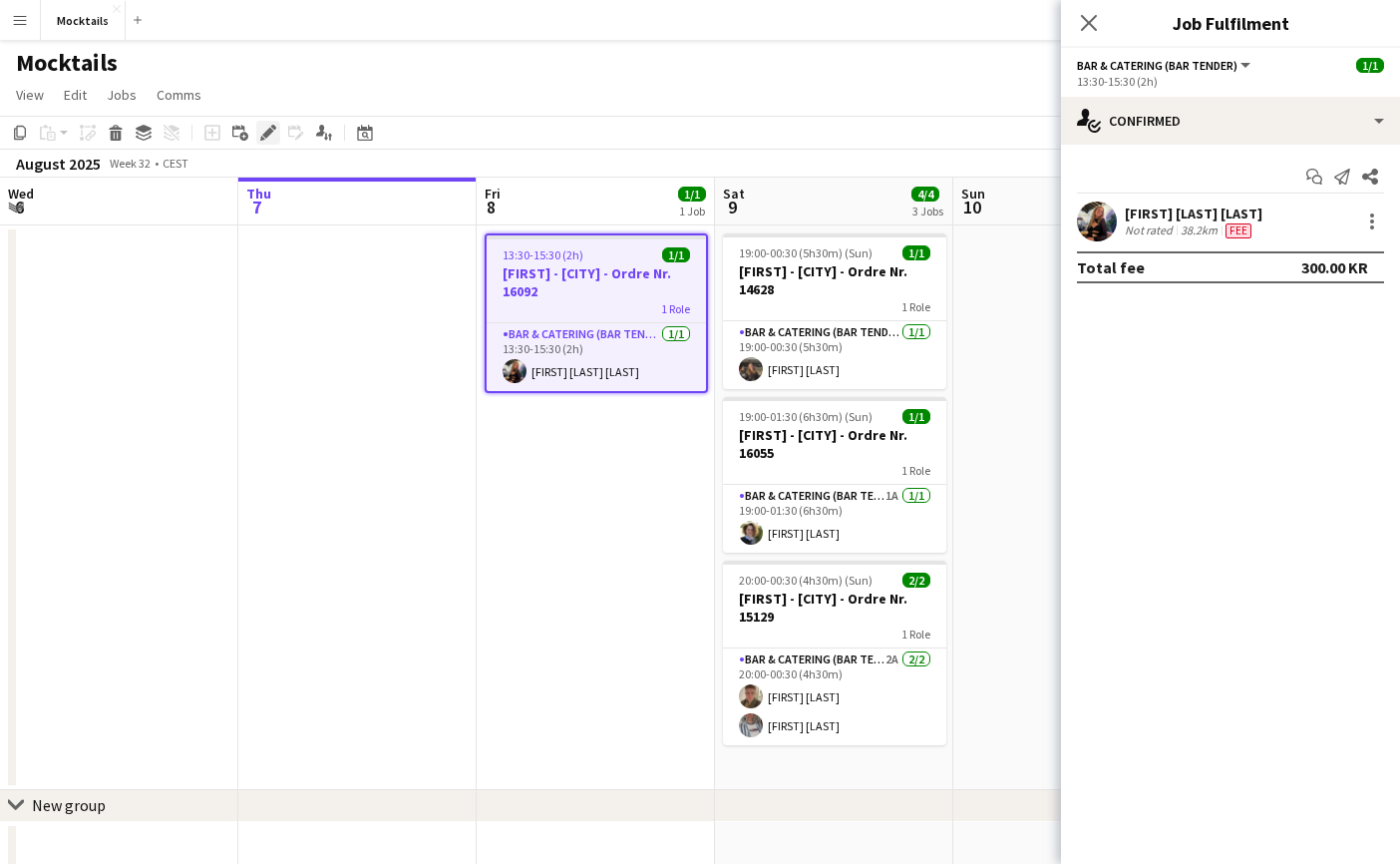 click 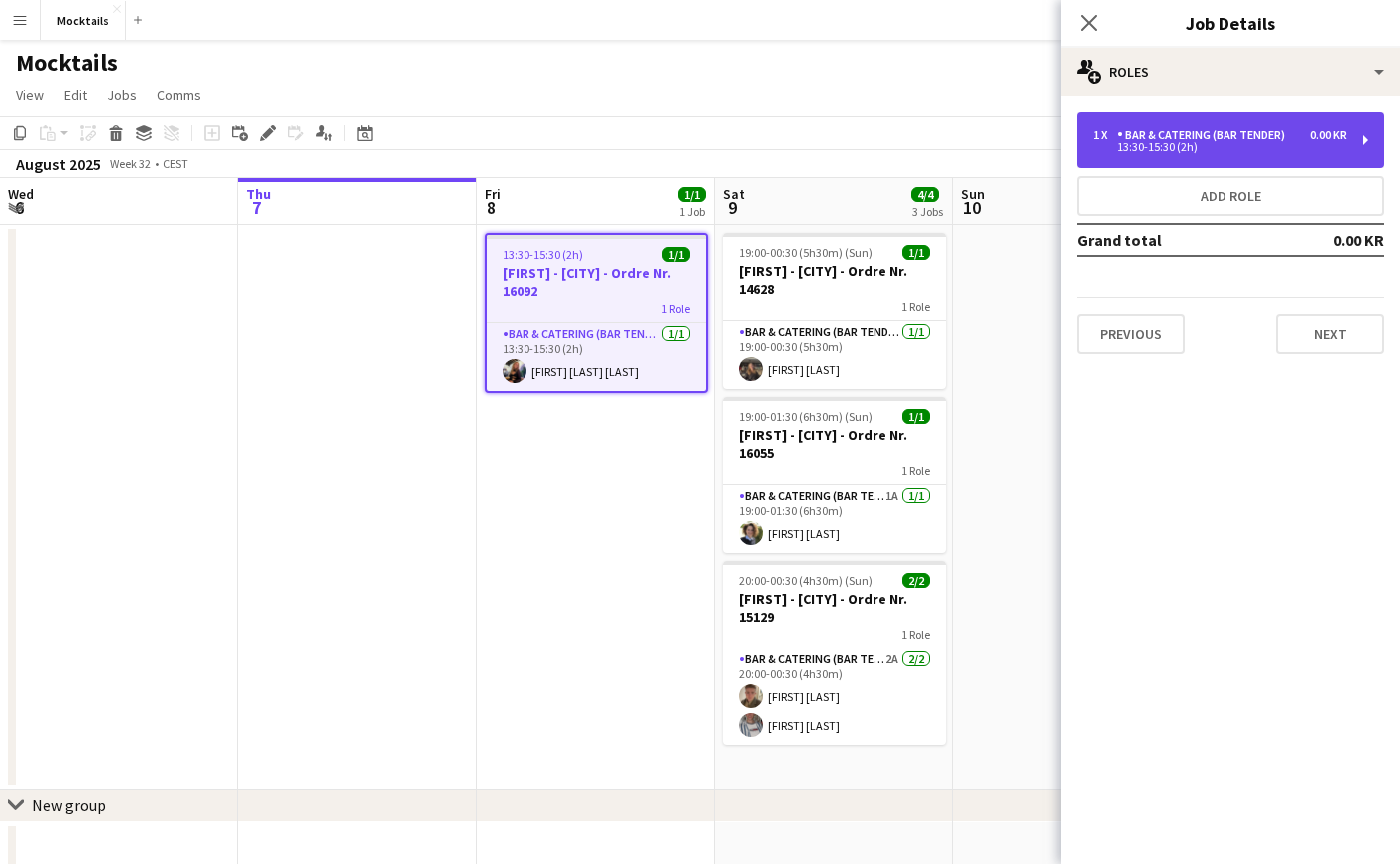 click on "1 x   Bar & Catering (Bar Tender)   0.00 KR   13:30-15:30 (2h)" at bounding box center [1230, 140] 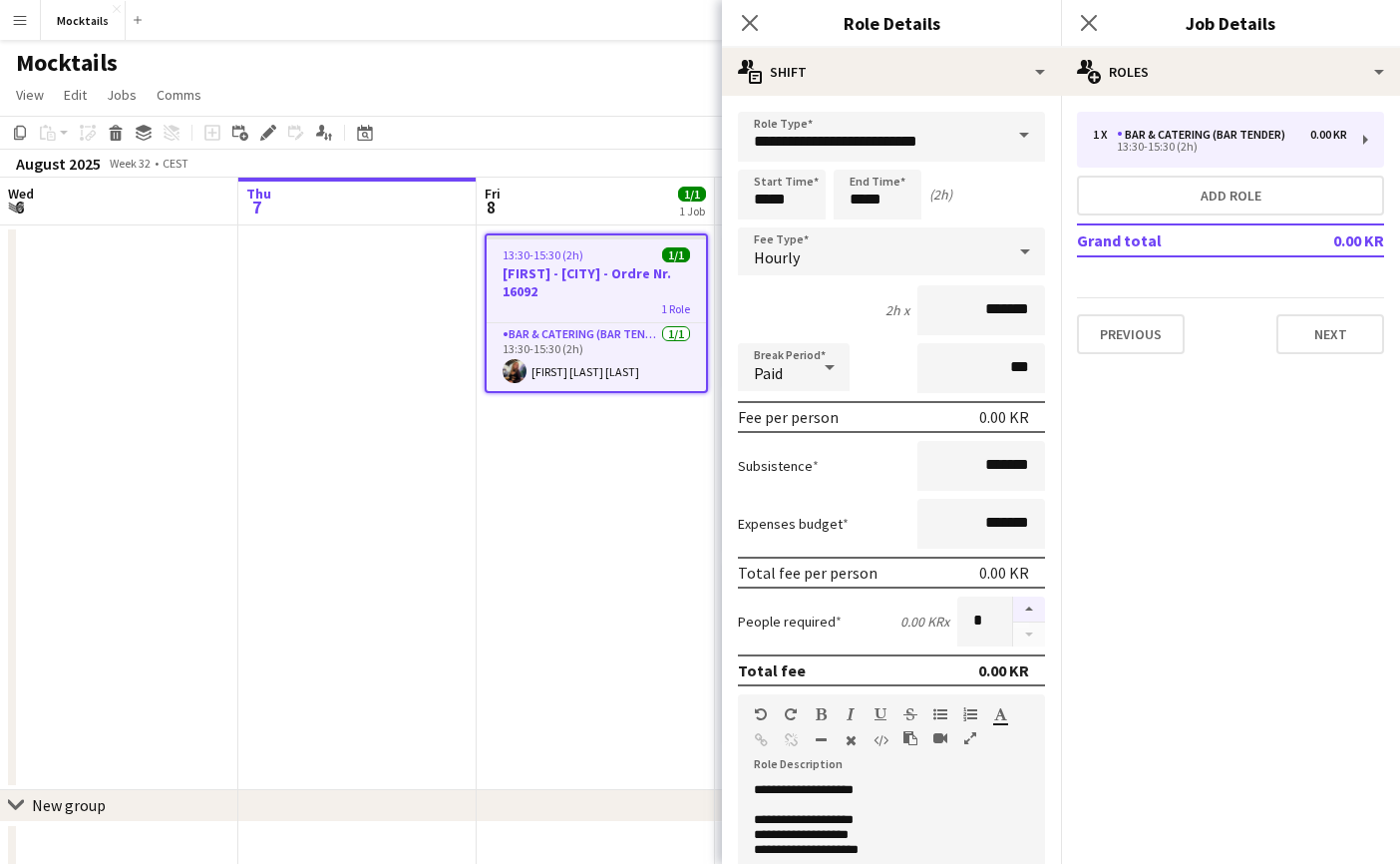 click at bounding box center [1029, 610] 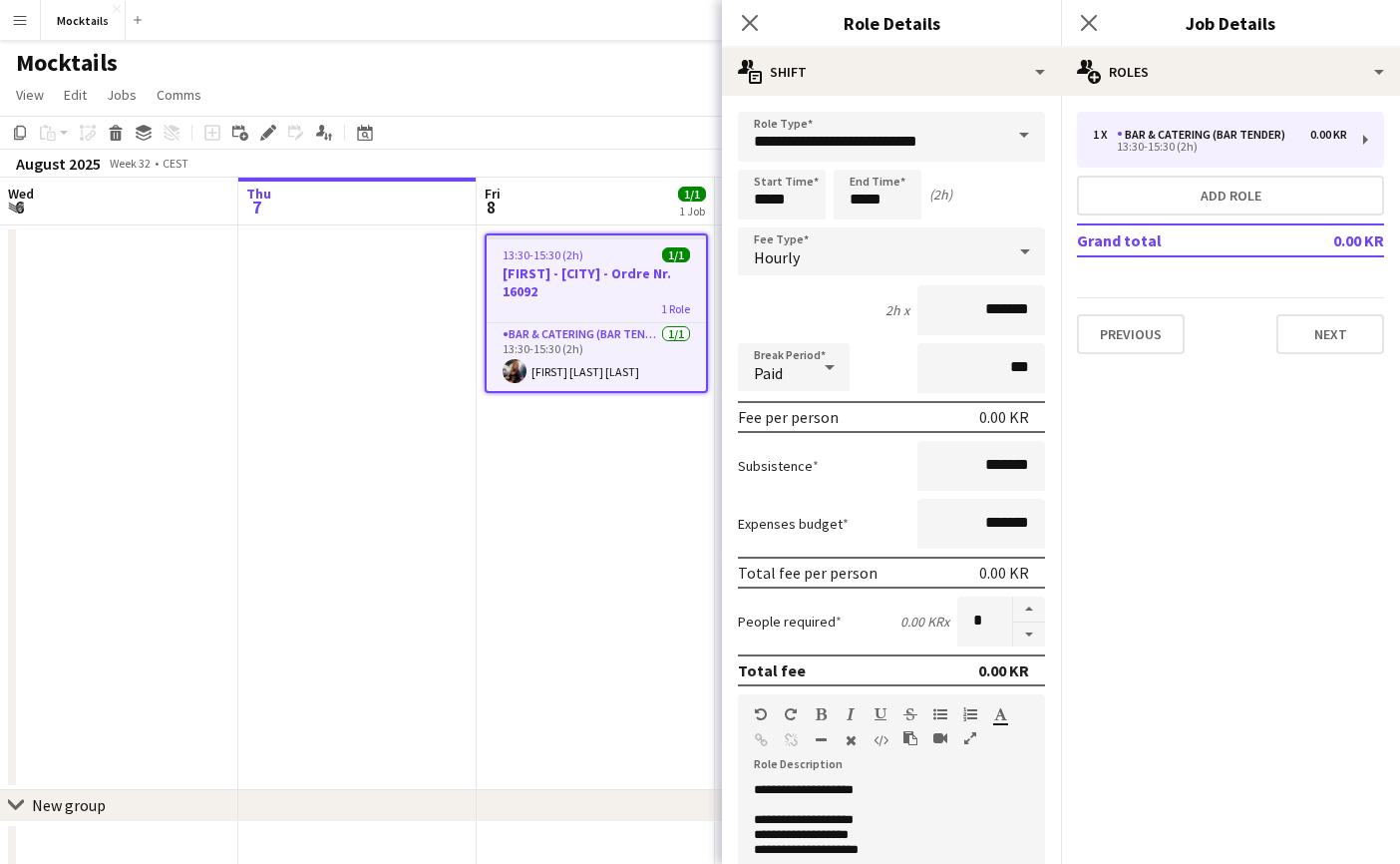 click on "13:30-15:30 (2h)    1/1   Stine - København - Ordre Nr. 16092   1 Role   Bar & Catering (Bar Tender)   1/1   13:30-15:30 (2h)
Lisa Garne Heller Petersen" at bounding box center (595, 508) 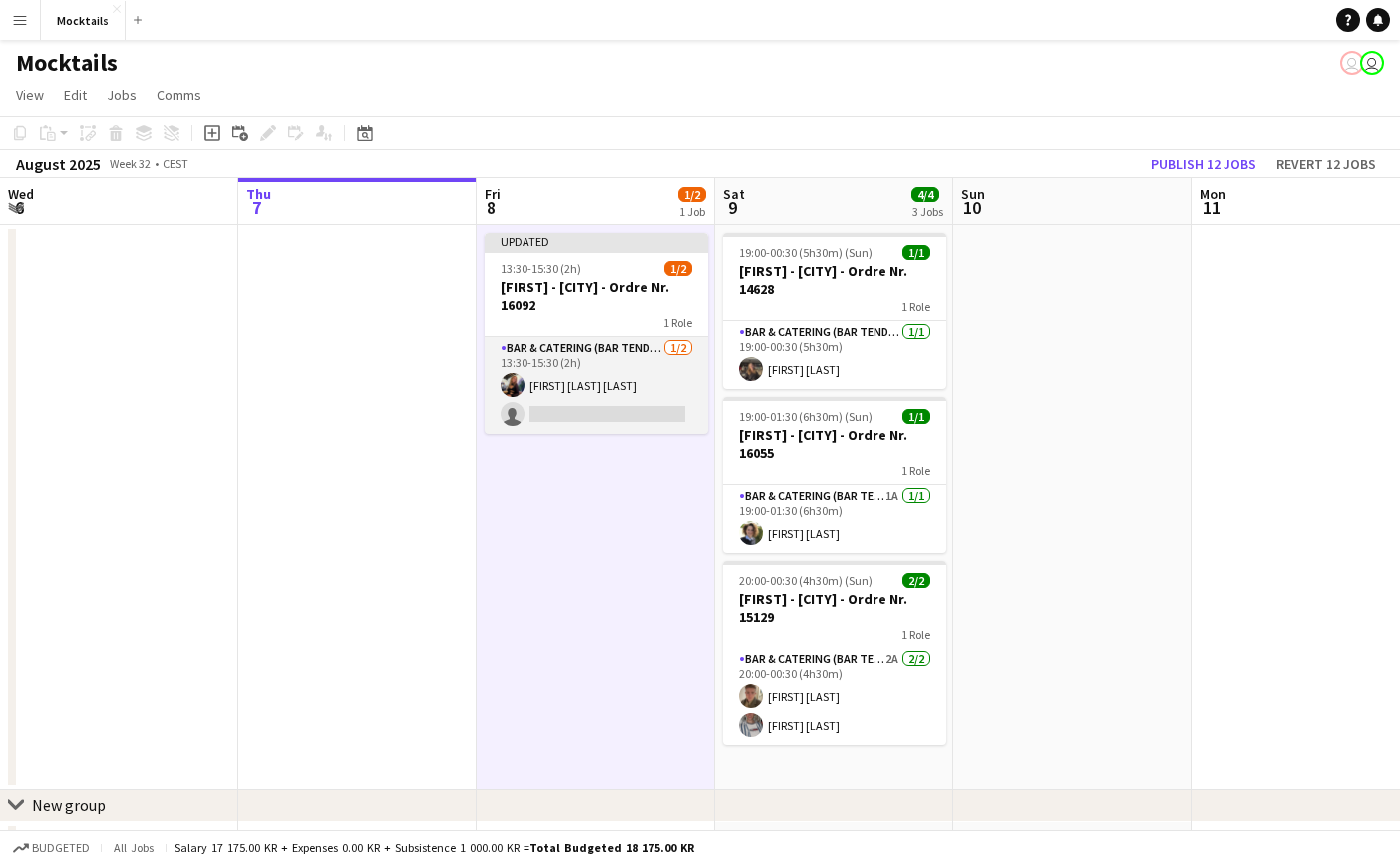 scroll, scrollTop: 0, scrollLeft: 478, axis: horizontal 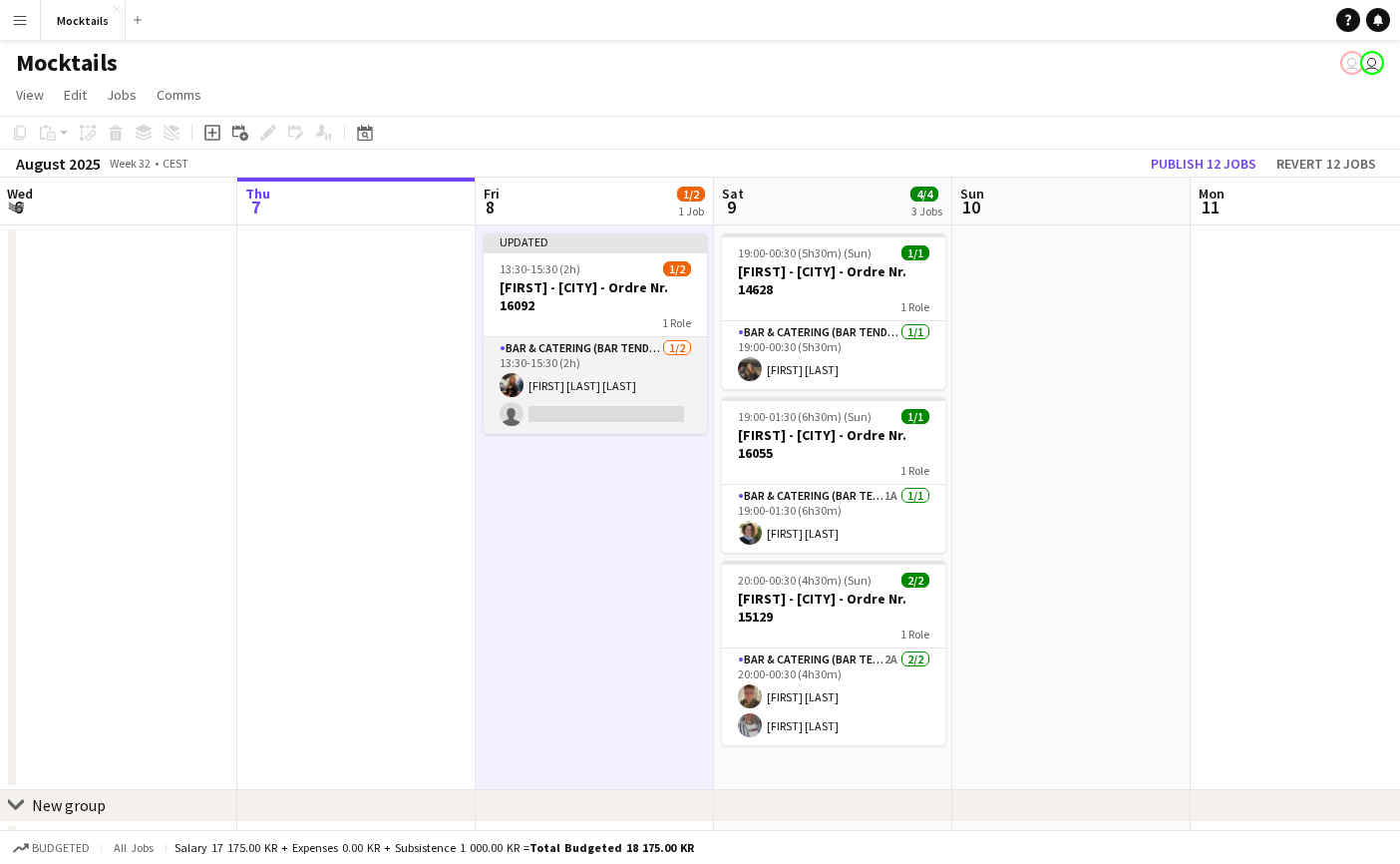 click on "Bar & Catering (Bar Tender)   1/2   13:30-15:30 (2h)
Lisa Garne Heller Petersen
single-neutral-actions" at bounding box center (595, 385) 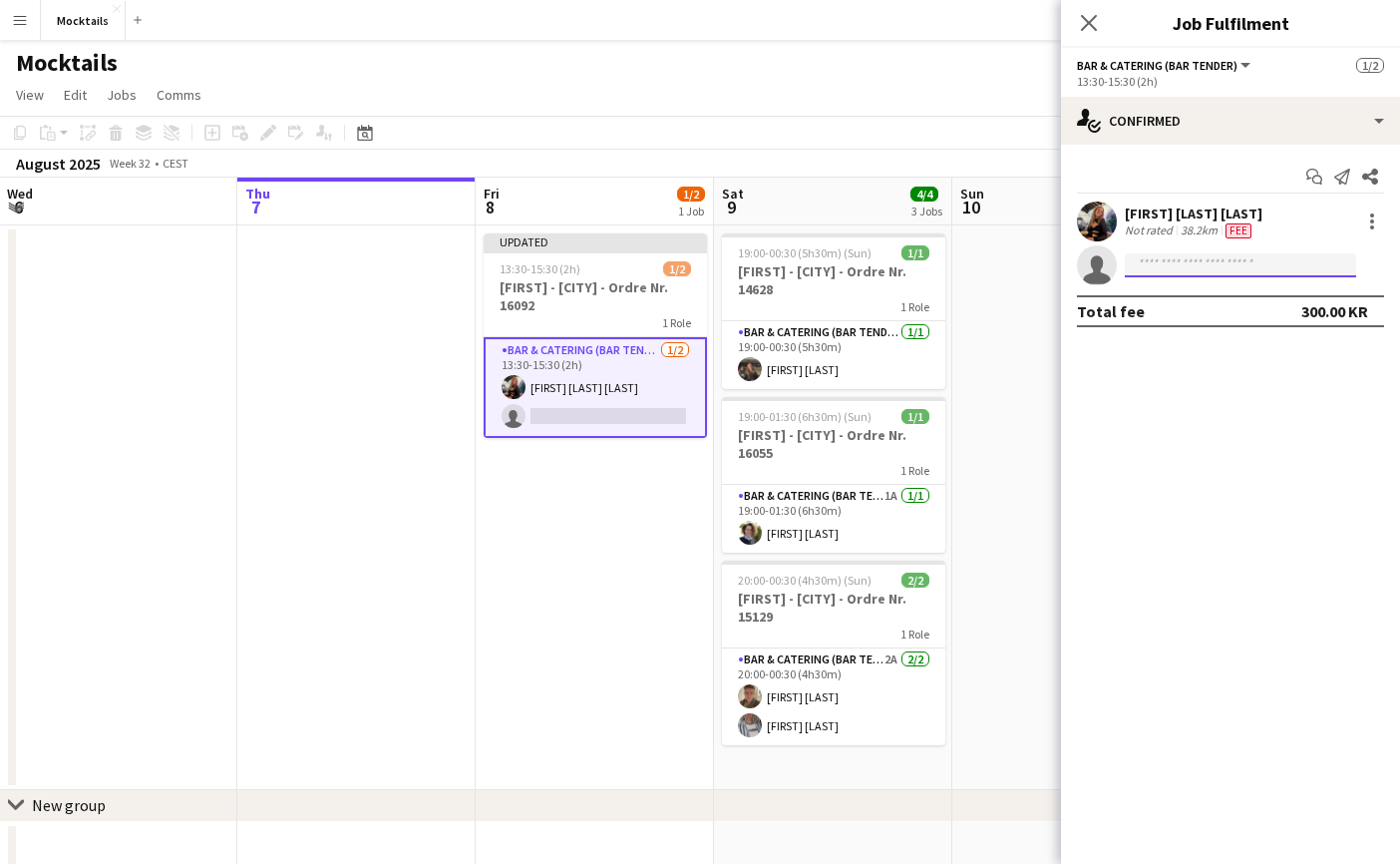 click 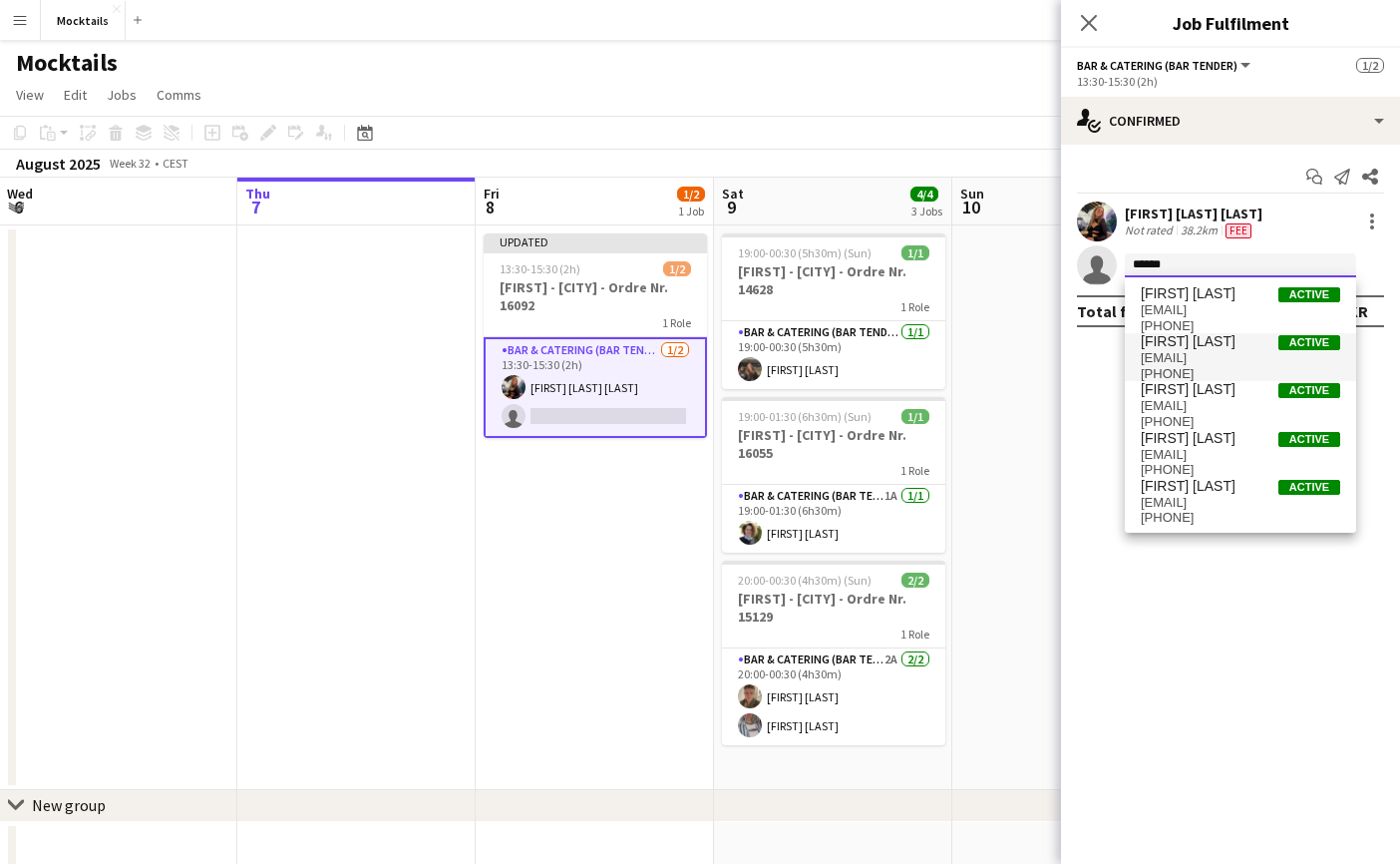 type on "******" 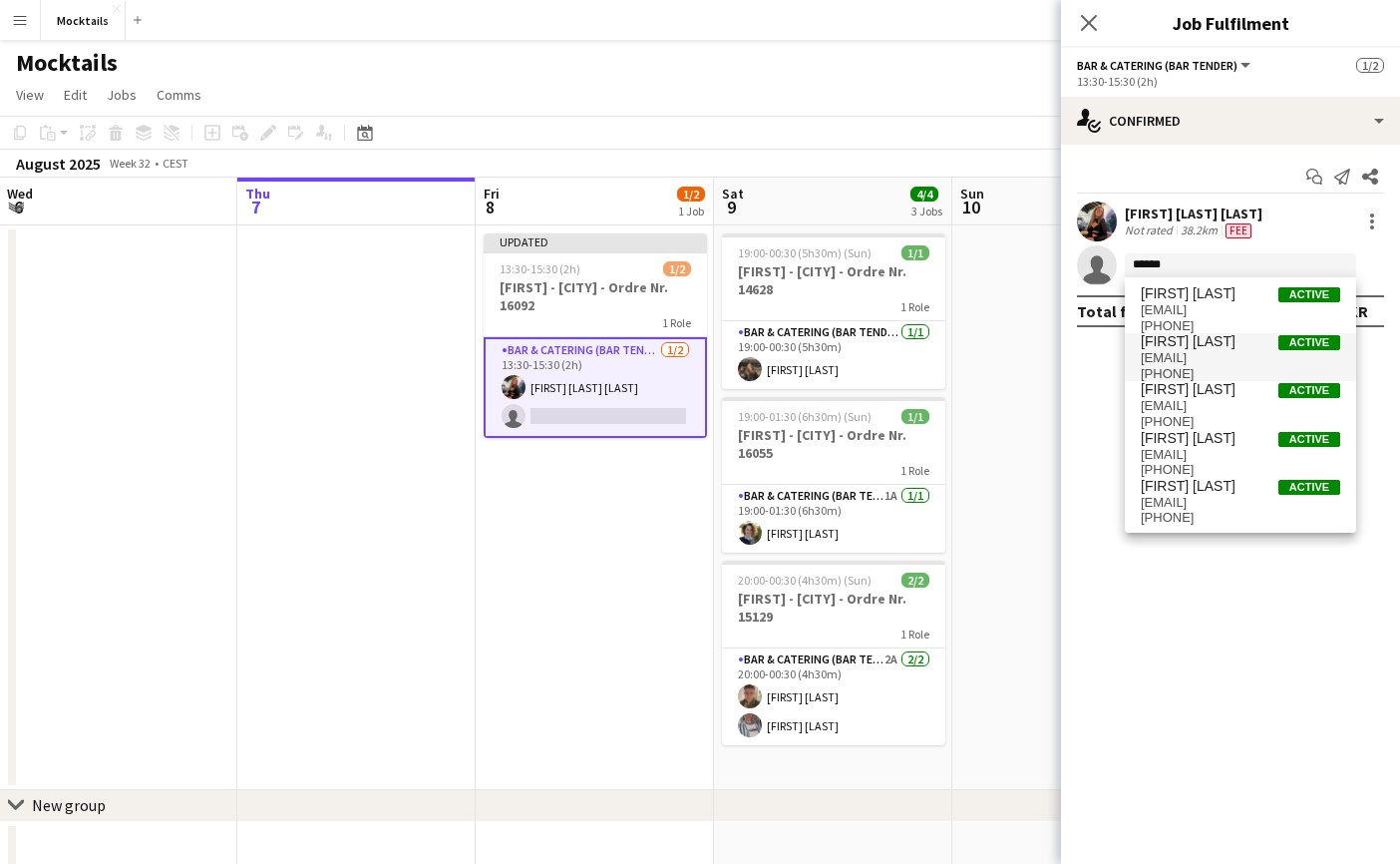 click on "[FIRST] [LAST]" at bounding box center (1188, 341) 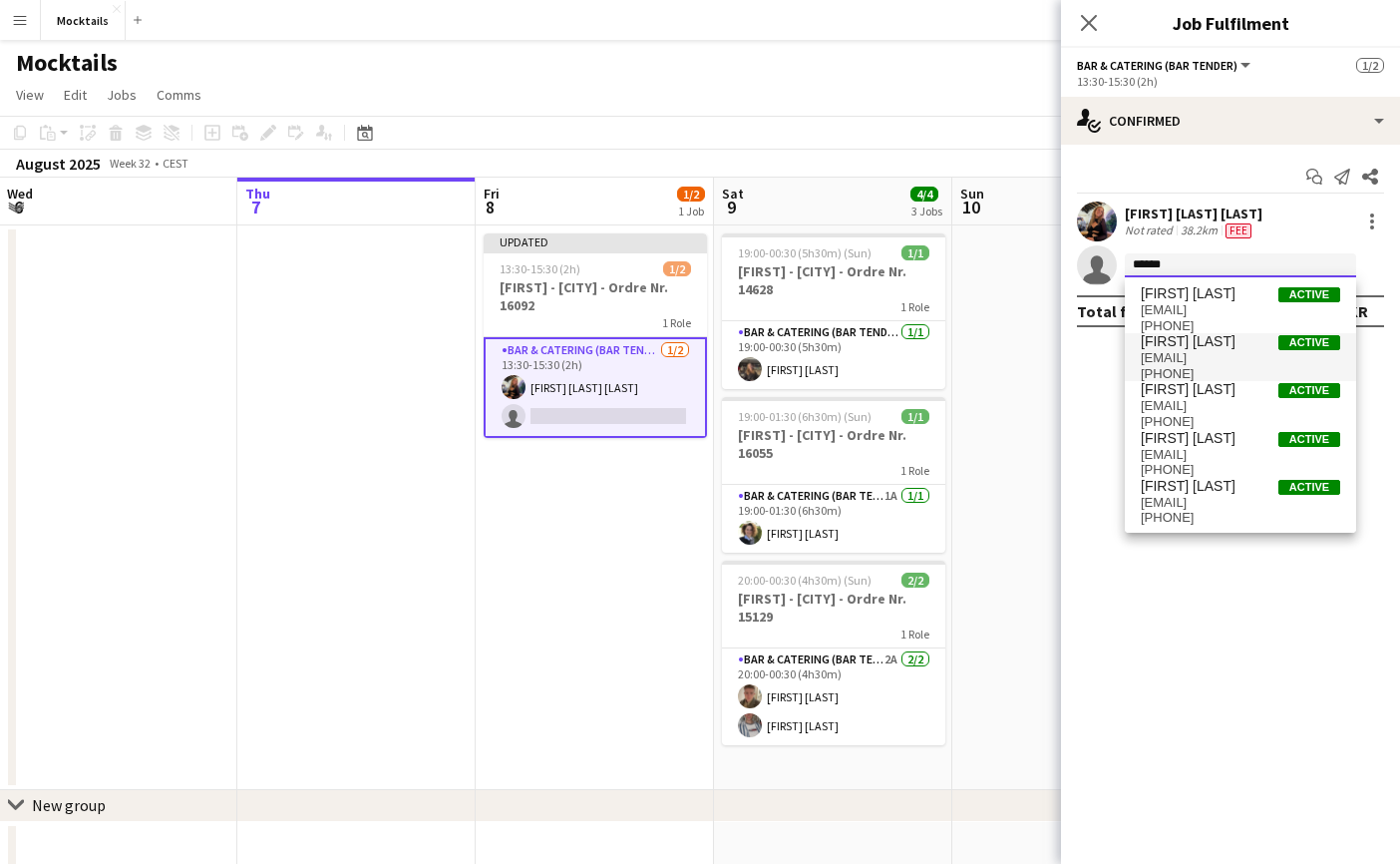 type 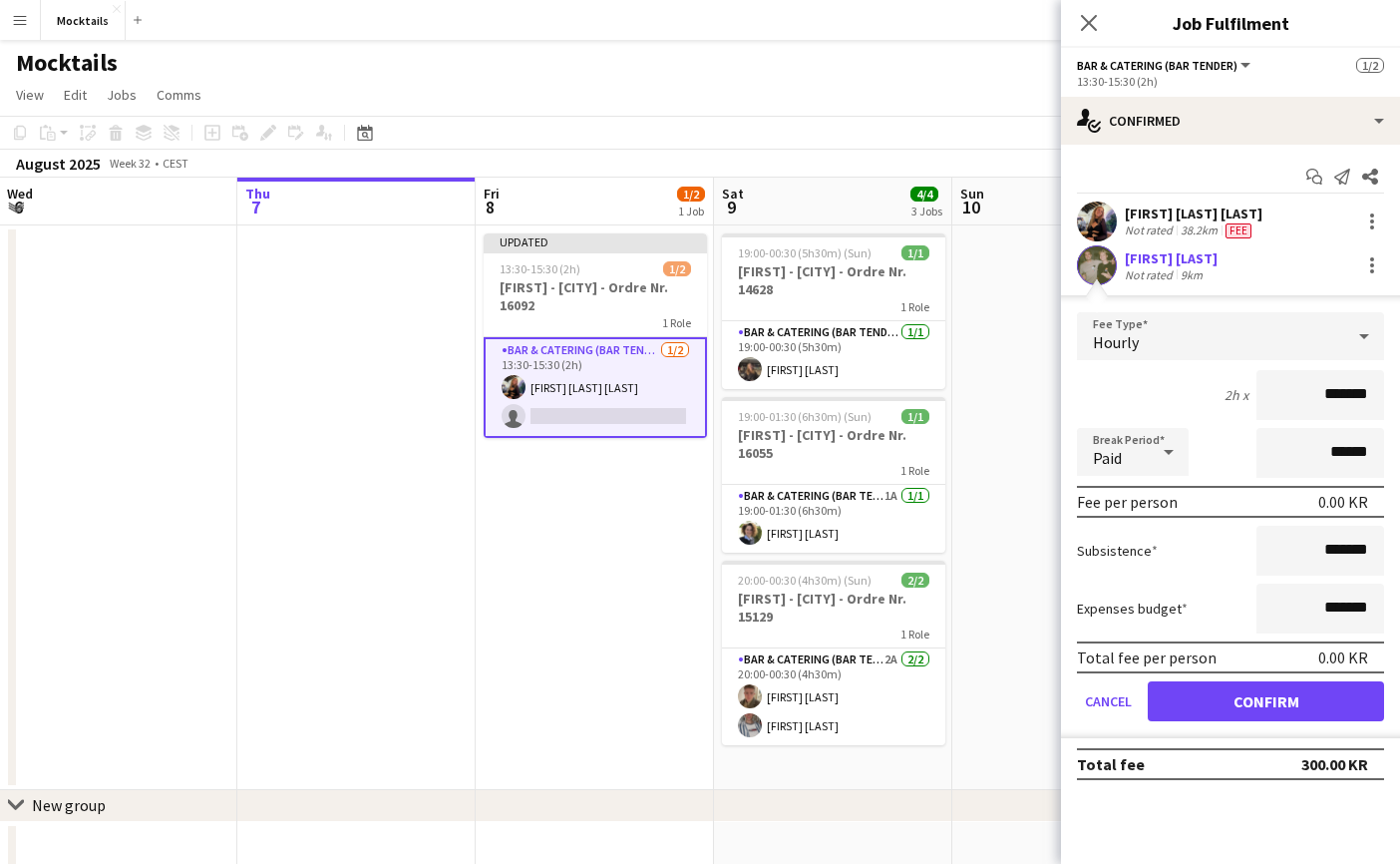 click on "Confirm" at bounding box center [1265, 701] 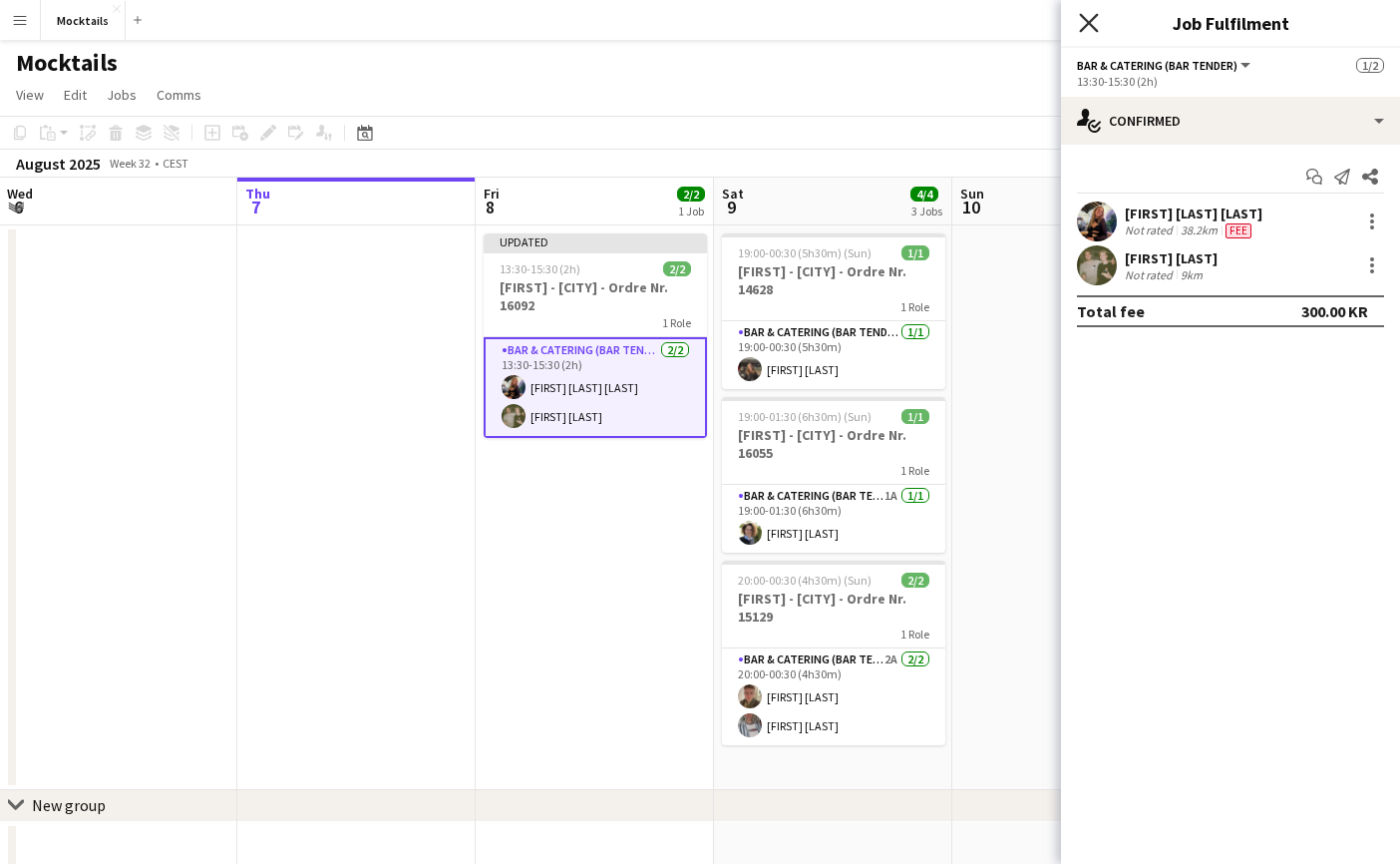 click on "Close pop-in" 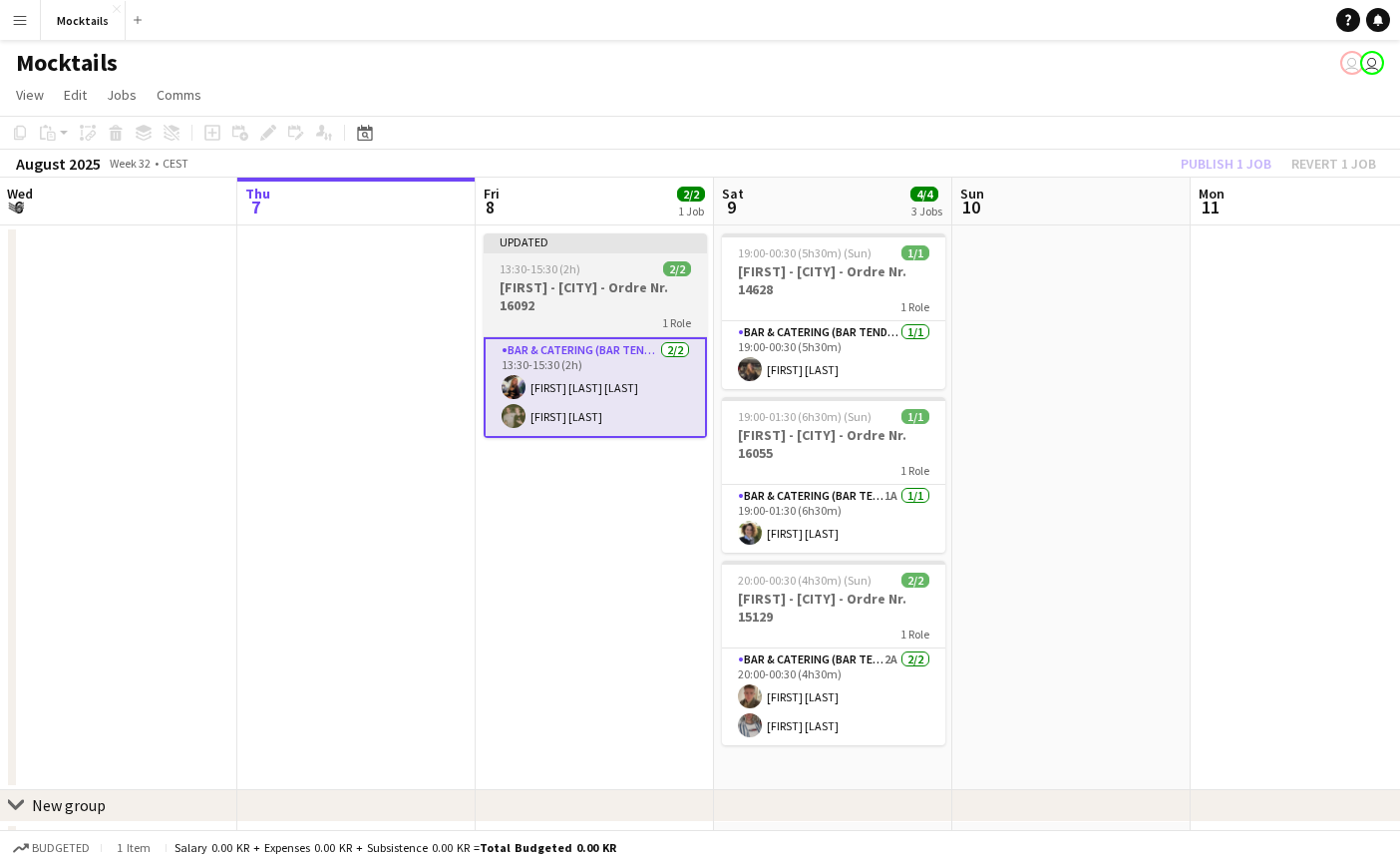 click on "1 Role" at bounding box center [595, 322] 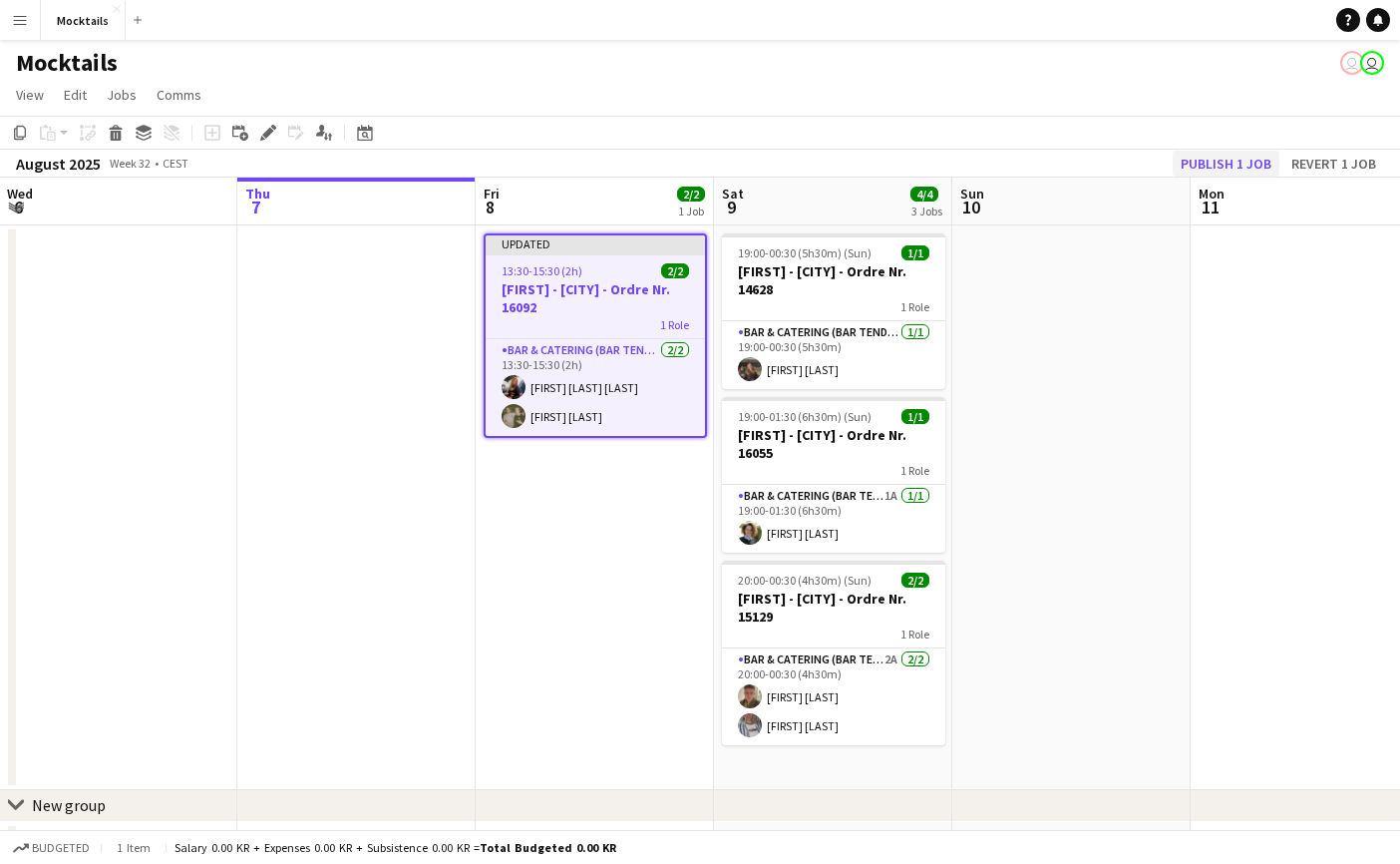 click on "Publish 1 job" 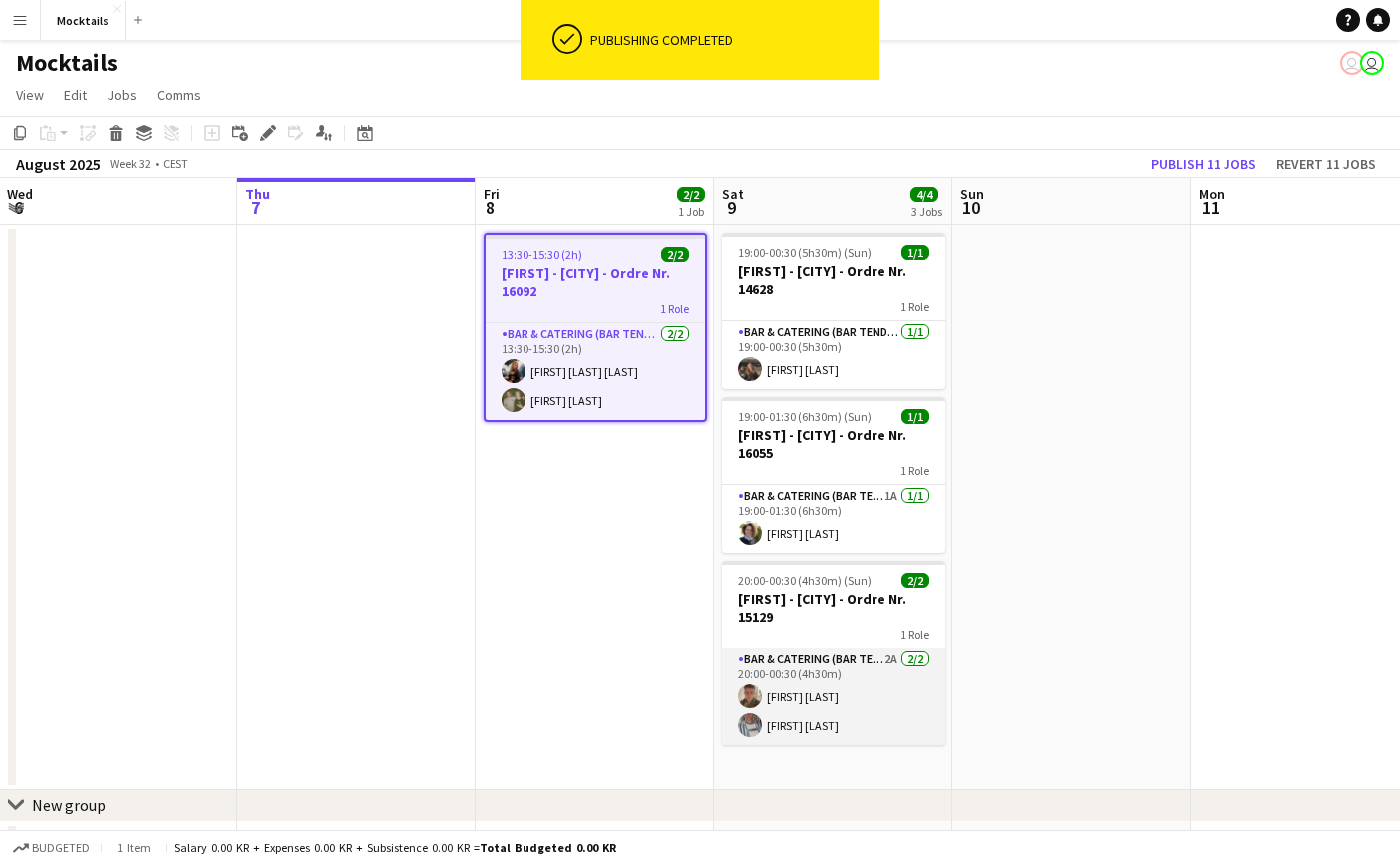 click on "Bar & Catering (Bar Tender)   2A   2/2   20:00-00:30 (4h30m)
Martin Axelsson Jacob Iskau" at bounding box center [834, 696] 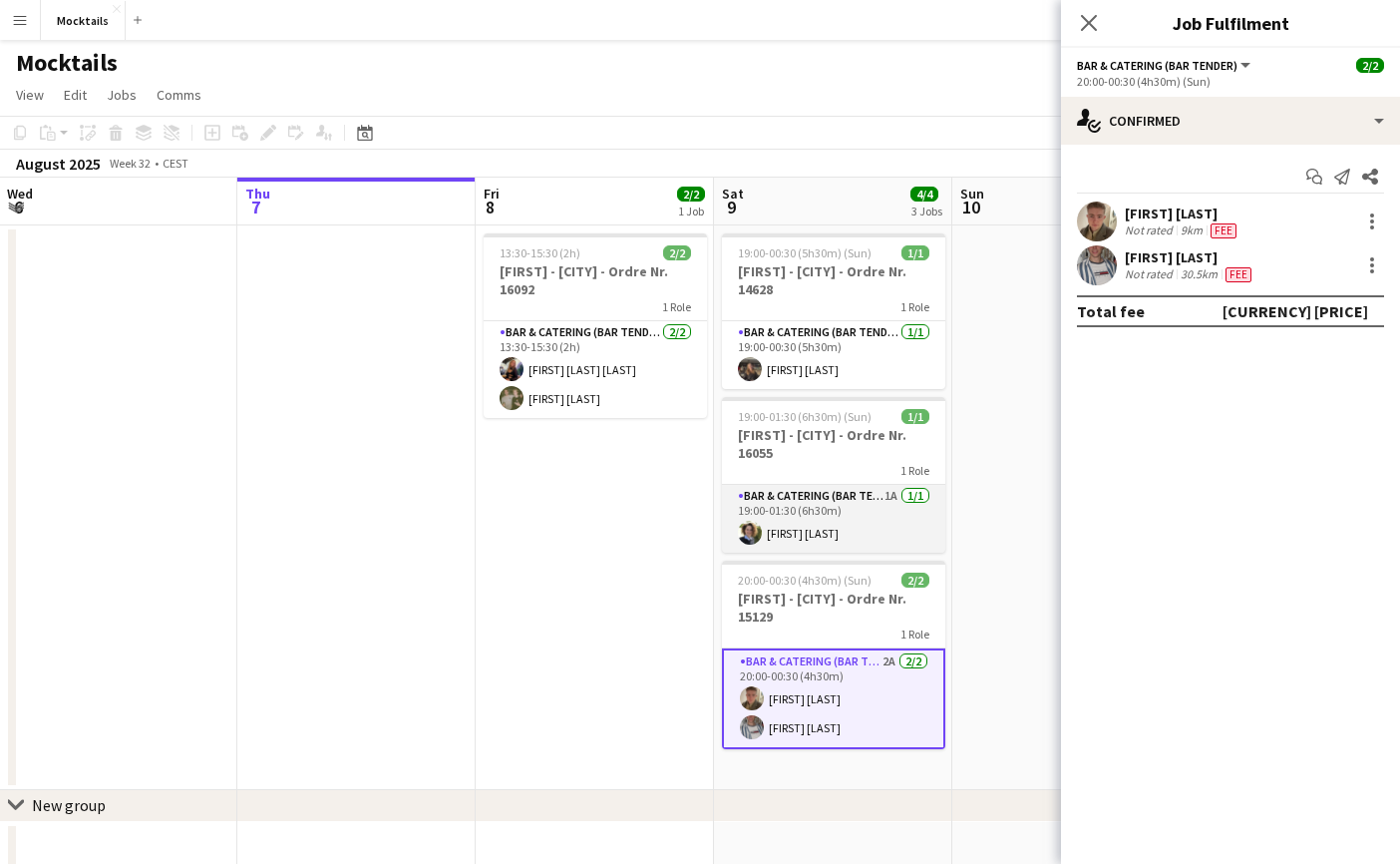 click on "Bar & Catering (Bar Tender)   1A   1/1   19:00-01:30 (6h30m)
Katrine Johansen" at bounding box center (834, 519) 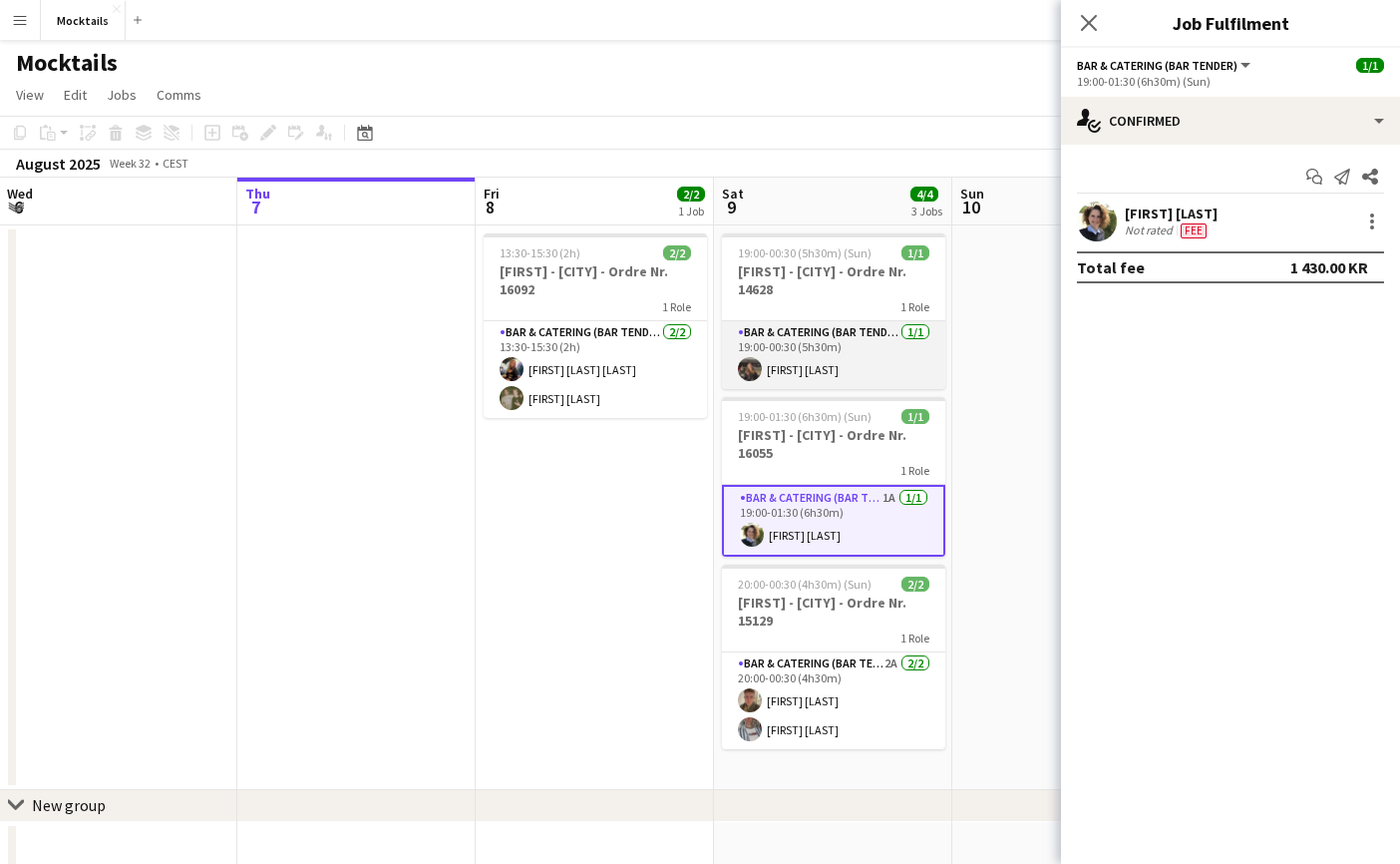 click on "Bar & Catering (Bar Tender)   1/1   19:00-00:30 (5h30m)
Mathilde Larsen" at bounding box center [834, 355] 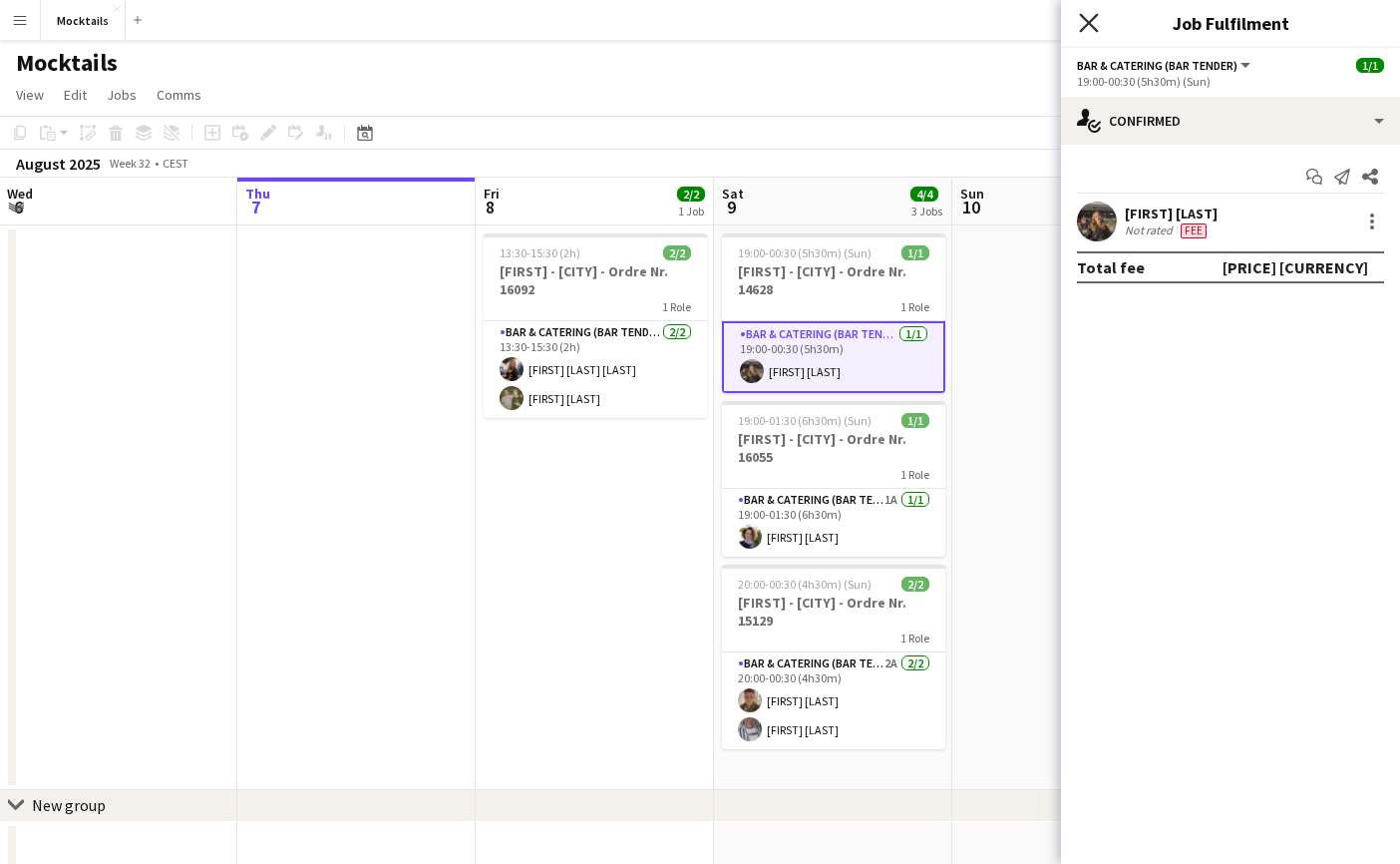 click 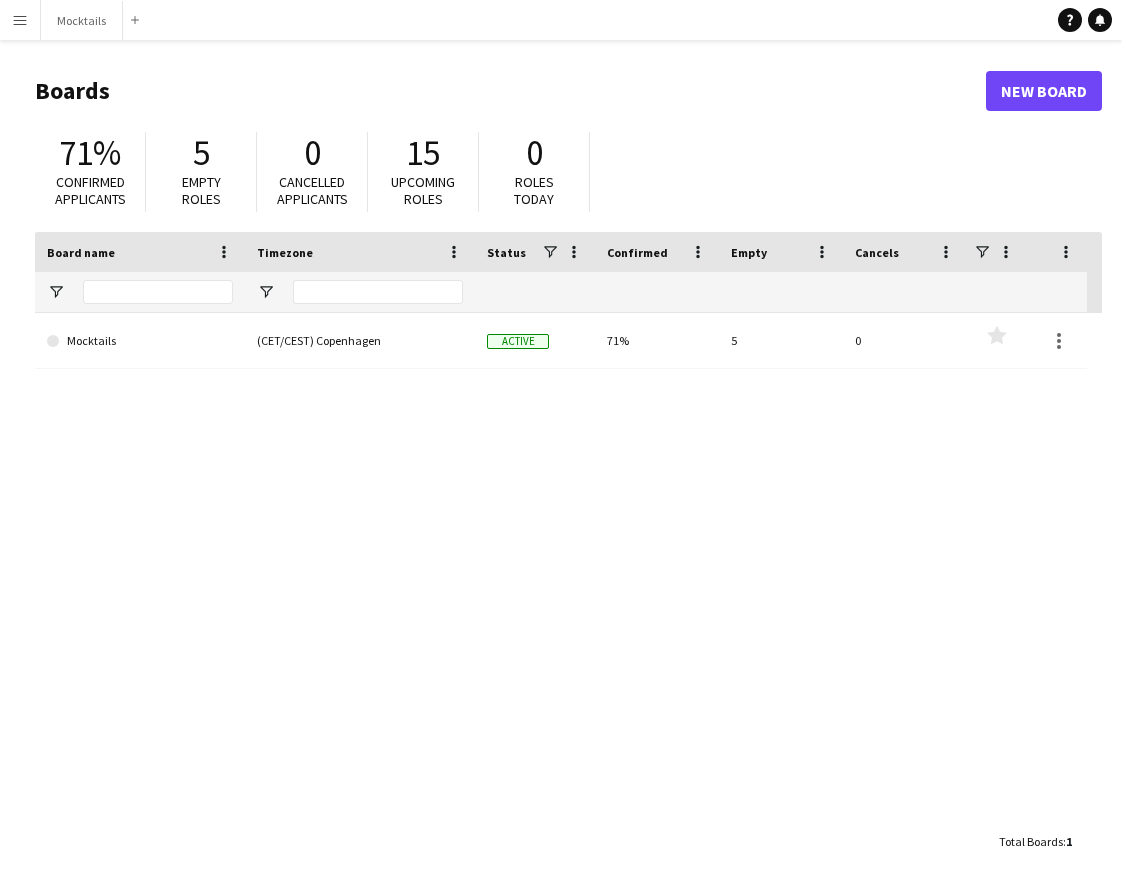 scroll, scrollTop: 0, scrollLeft: 0, axis: both 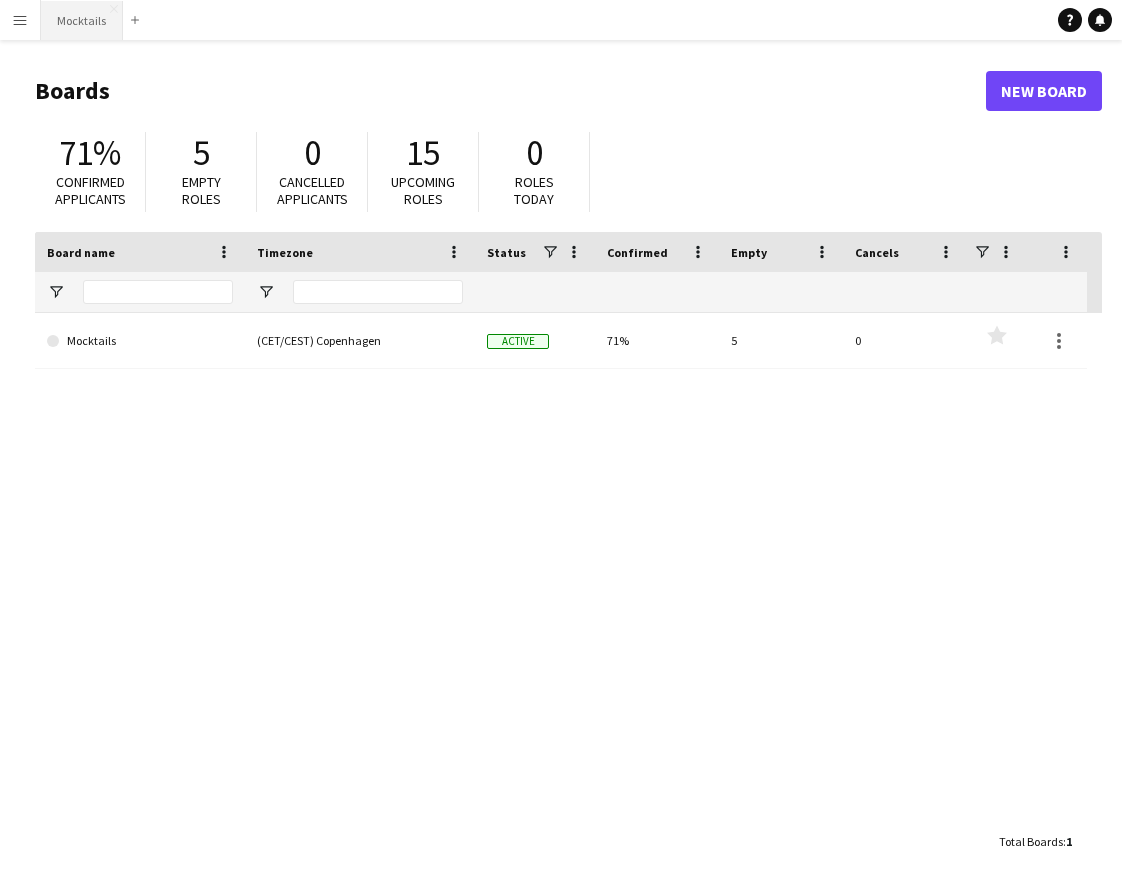 click on "Mocktails
Close" at bounding box center [82, 20] 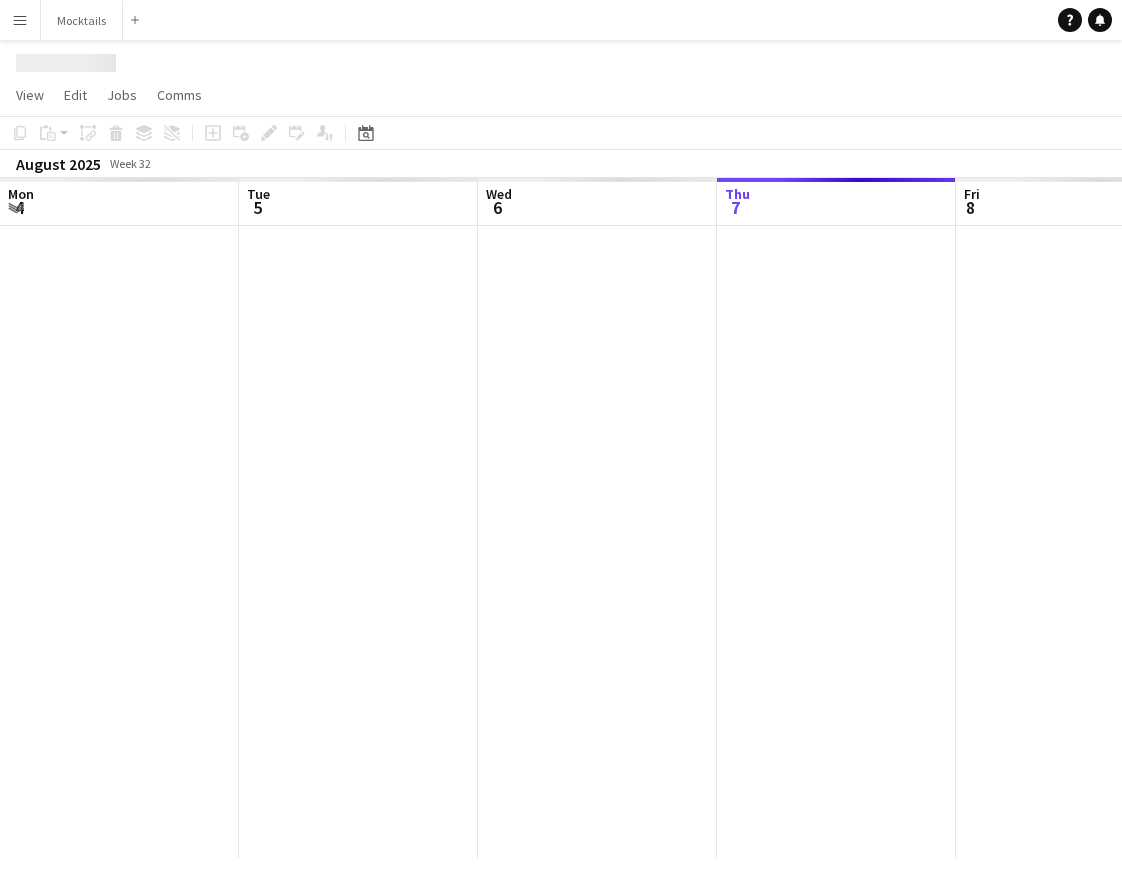 scroll, scrollTop: 0, scrollLeft: 478, axis: horizontal 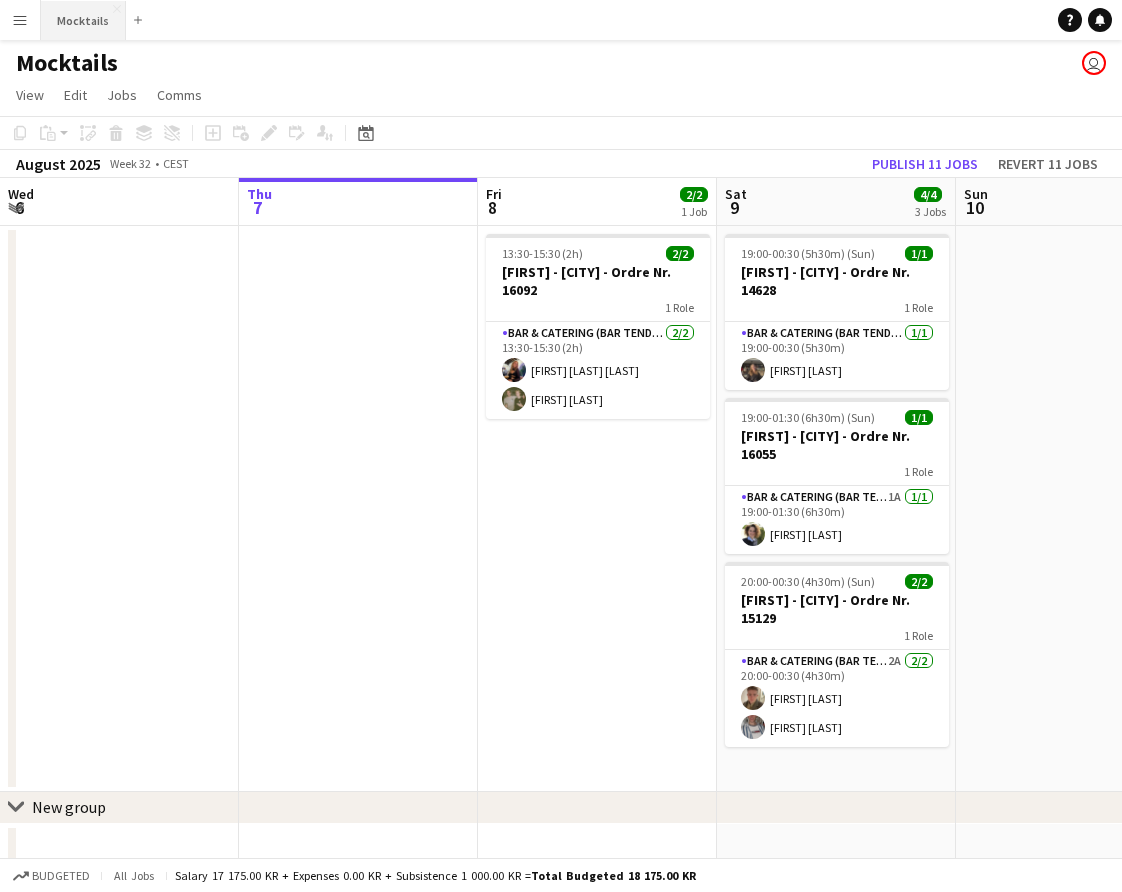 click on "Mocktails
Close" at bounding box center (83, 20) 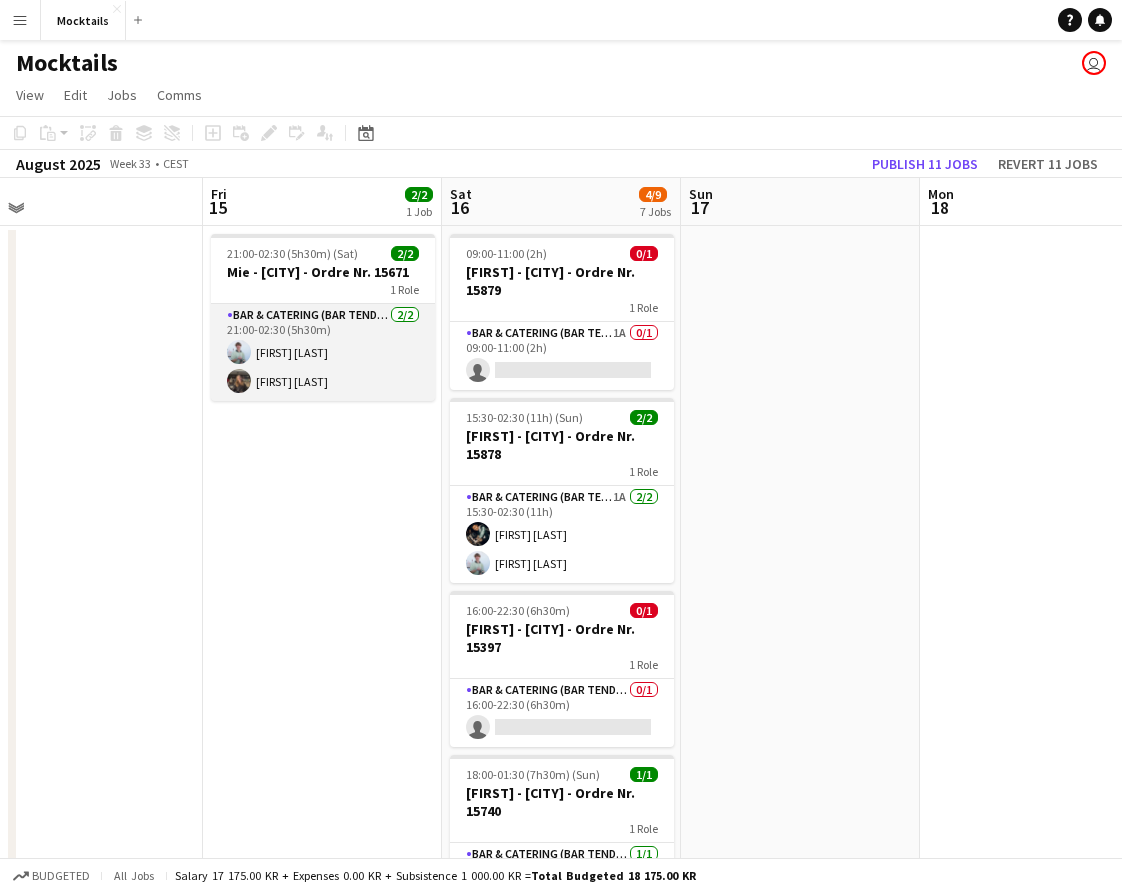 scroll, scrollTop: 0, scrollLeft: 851, axis: horizontal 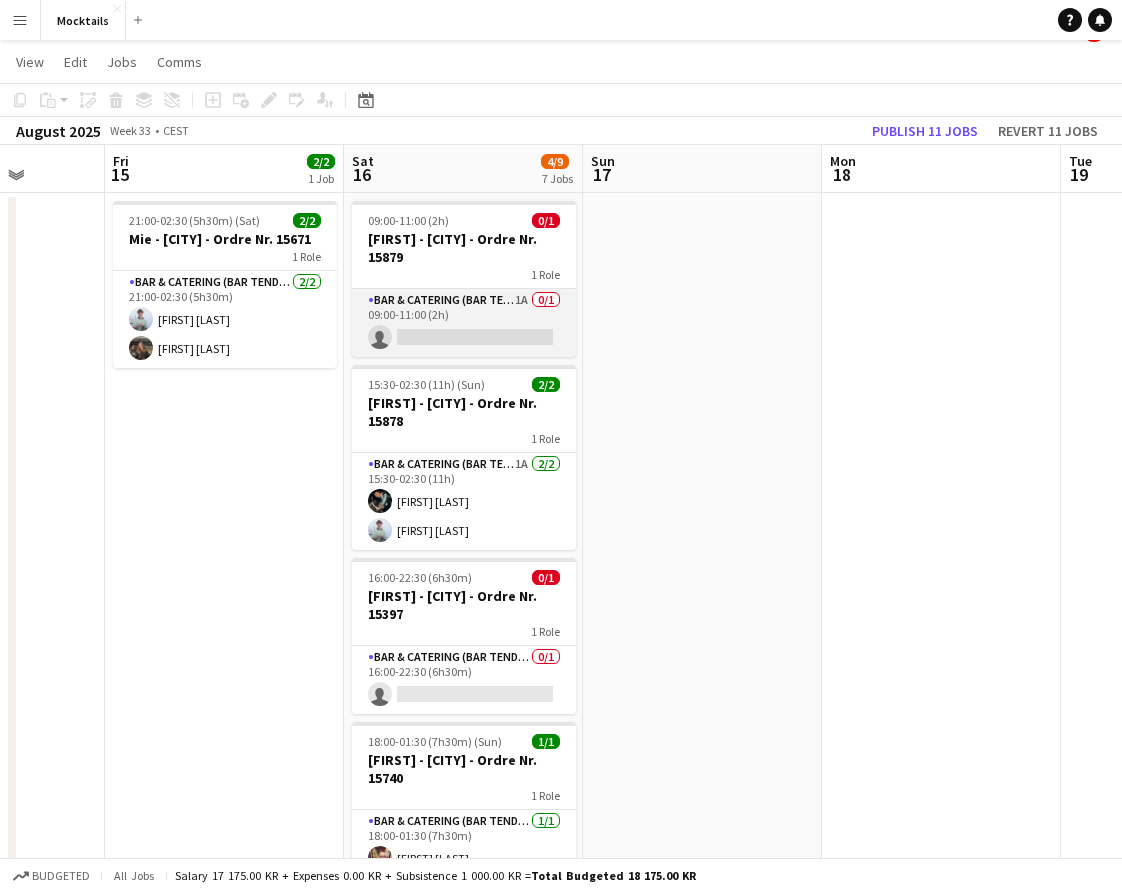 click on "Bar & Catering (Bar Tender)   1A   0/1   09:00-11:00 (2h)
single-neutral-actions" at bounding box center (464, 323) 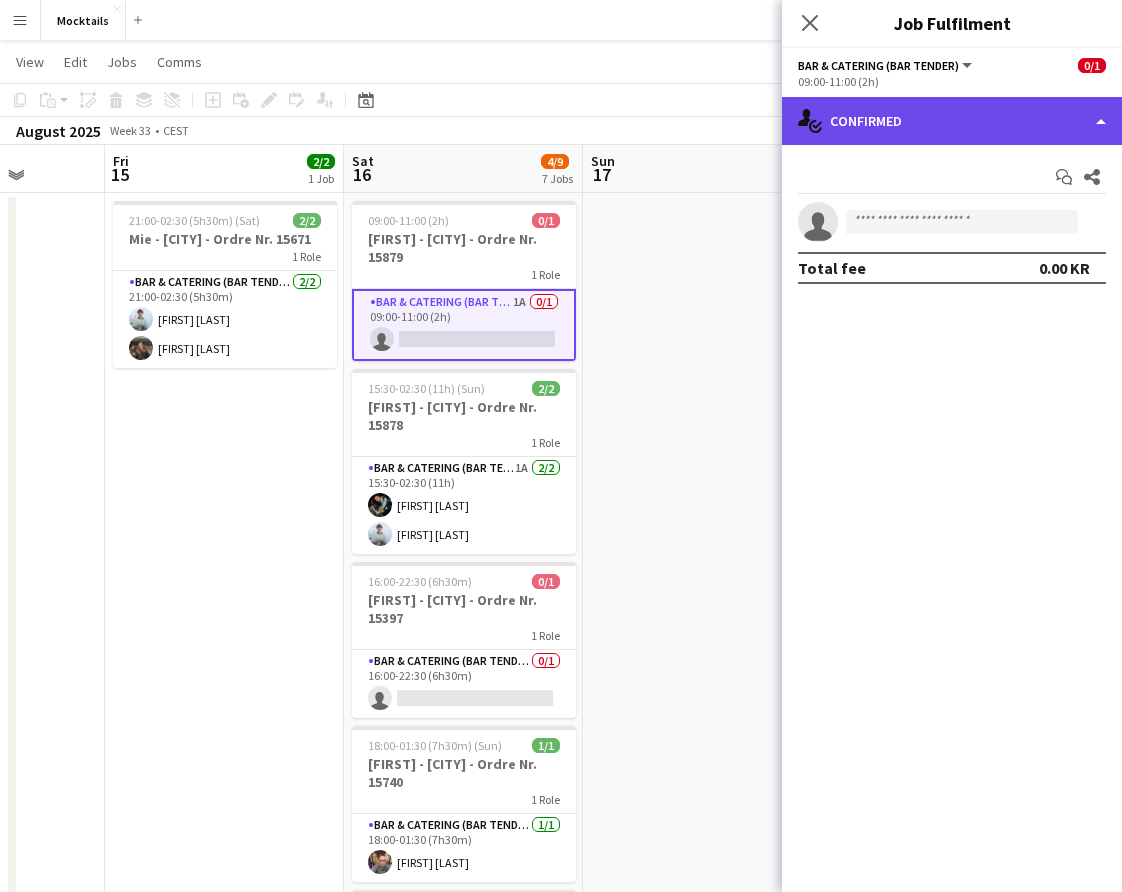 click on "single-neutral-actions-check-2
Confirmed" 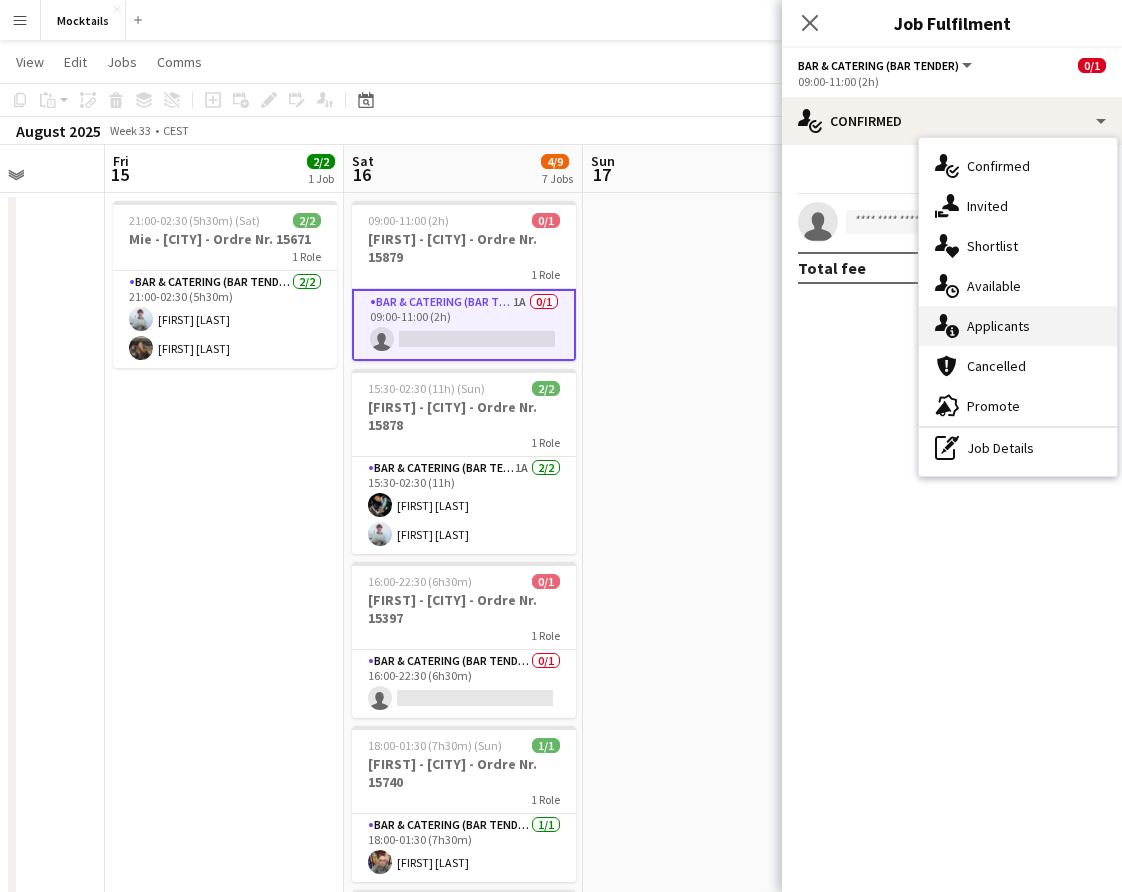 click on "single-neutral-actions-information
Applicants" at bounding box center [1018, 326] 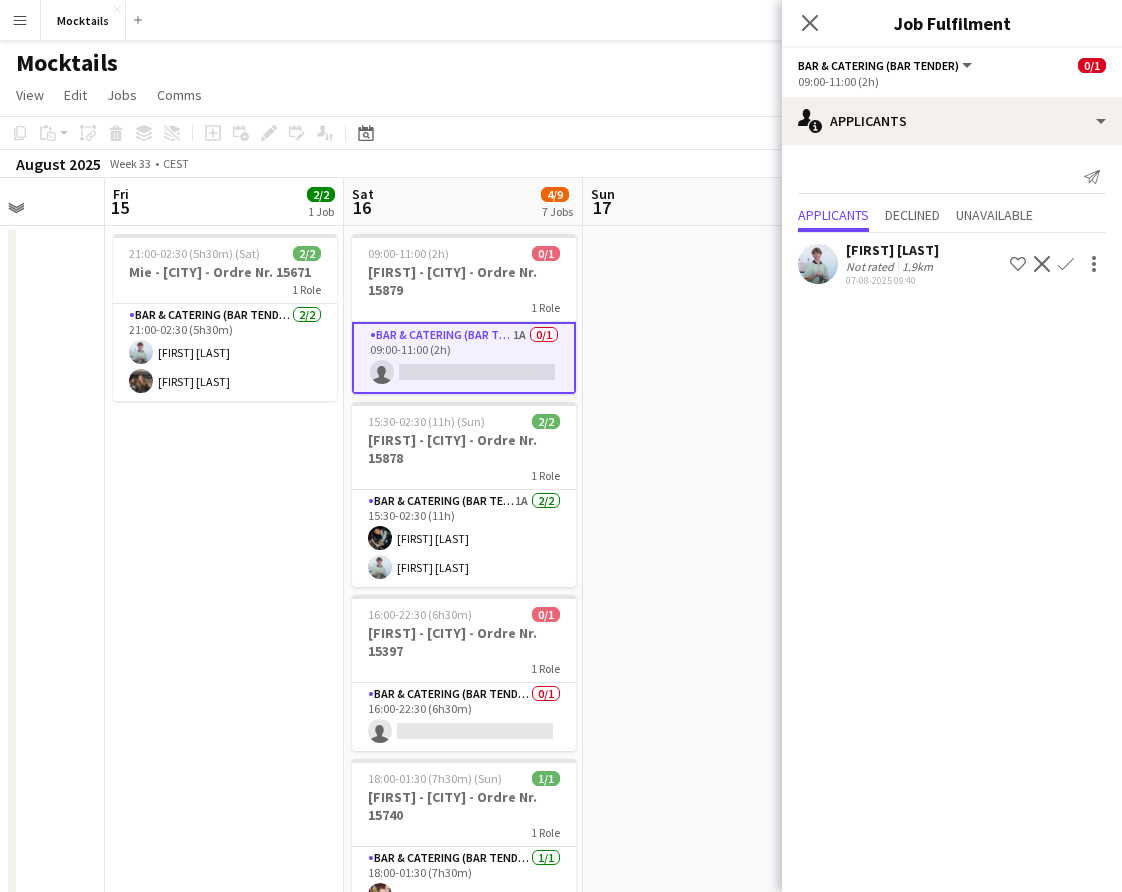 scroll, scrollTop: 0, scrollLeft: 0, axis: both 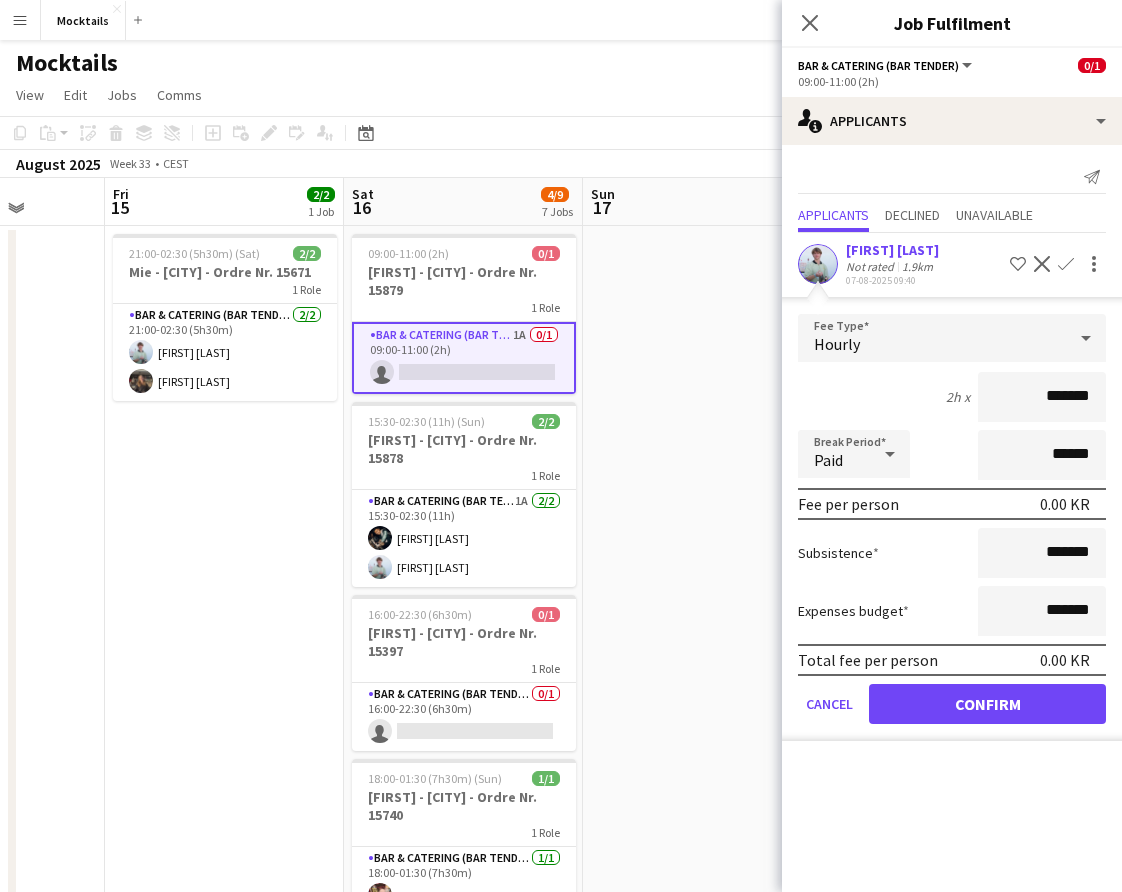 click on "*******" at bounding box center [1042, 397] 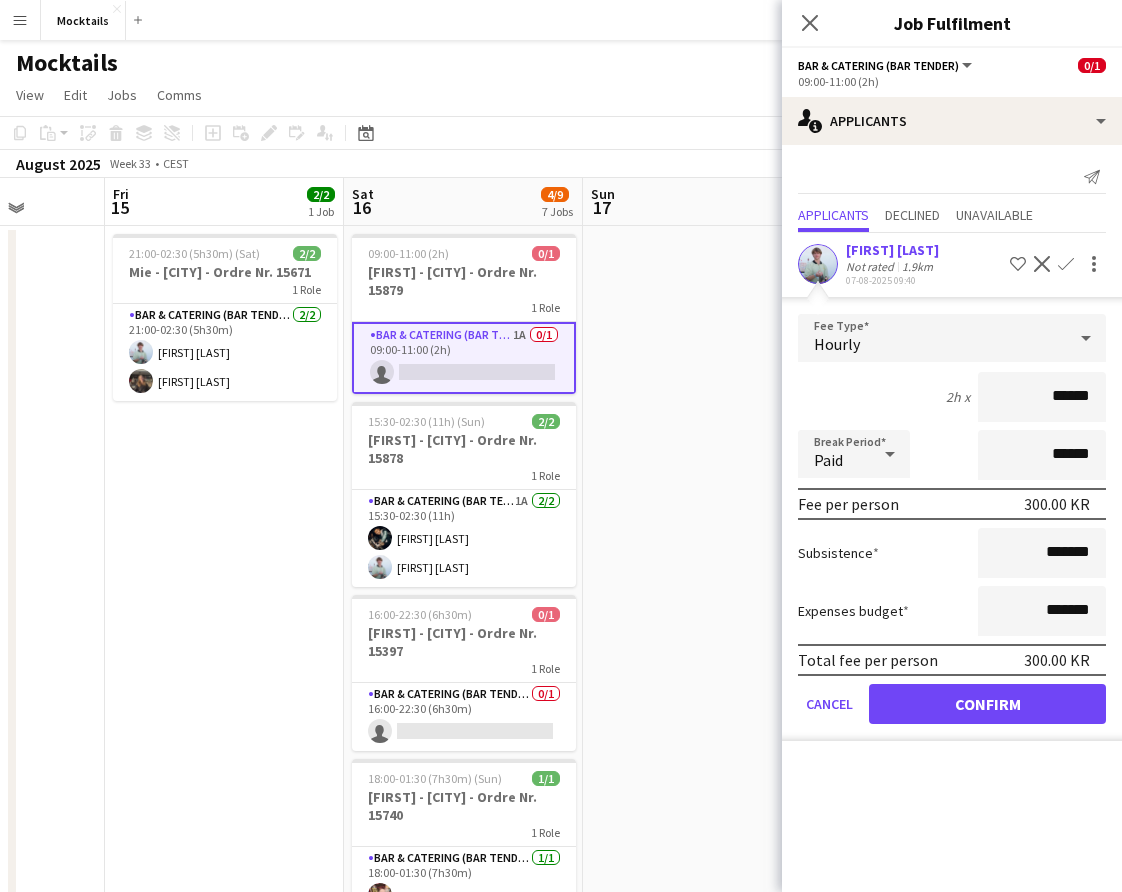 type on "******" 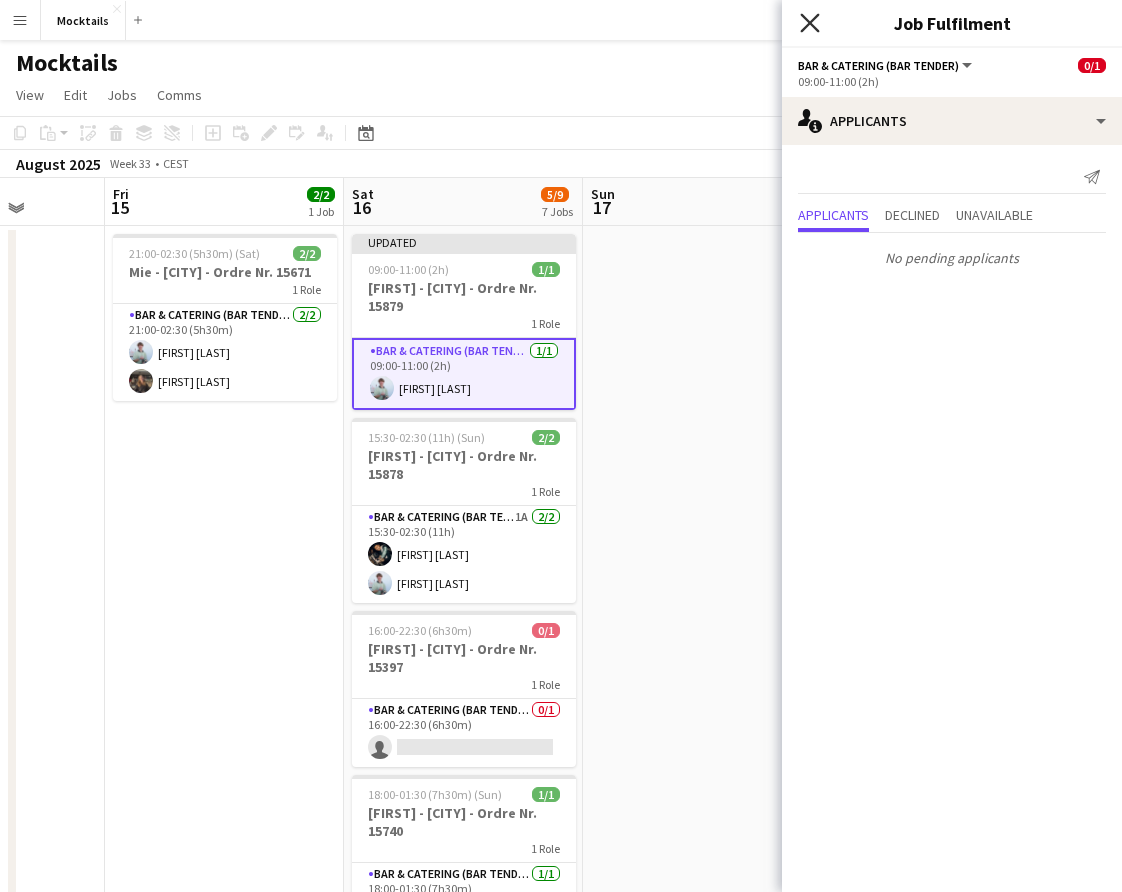 click on "Close pop-in" 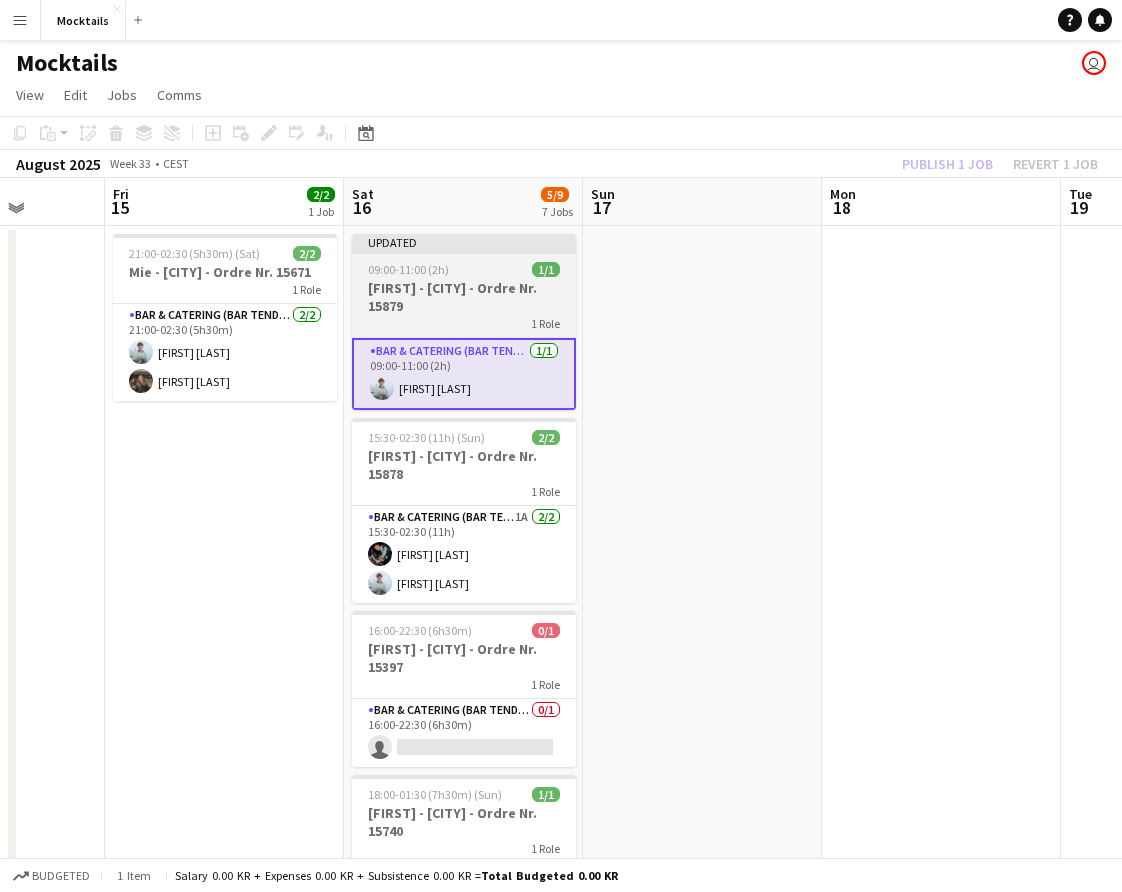 click on "[FIRST] - [CITY] - Ordre Nr. 15879" at bounding box center [464, 297] 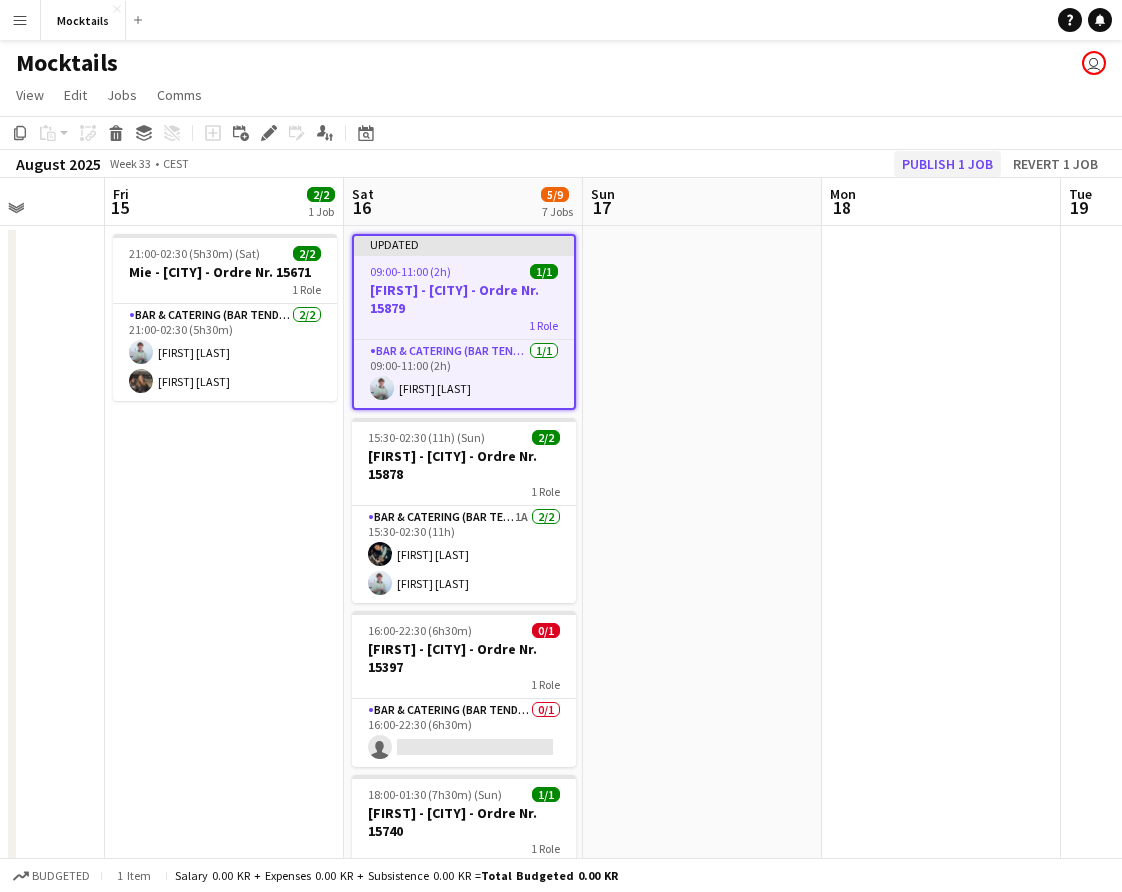 click on "Publish 1 job" 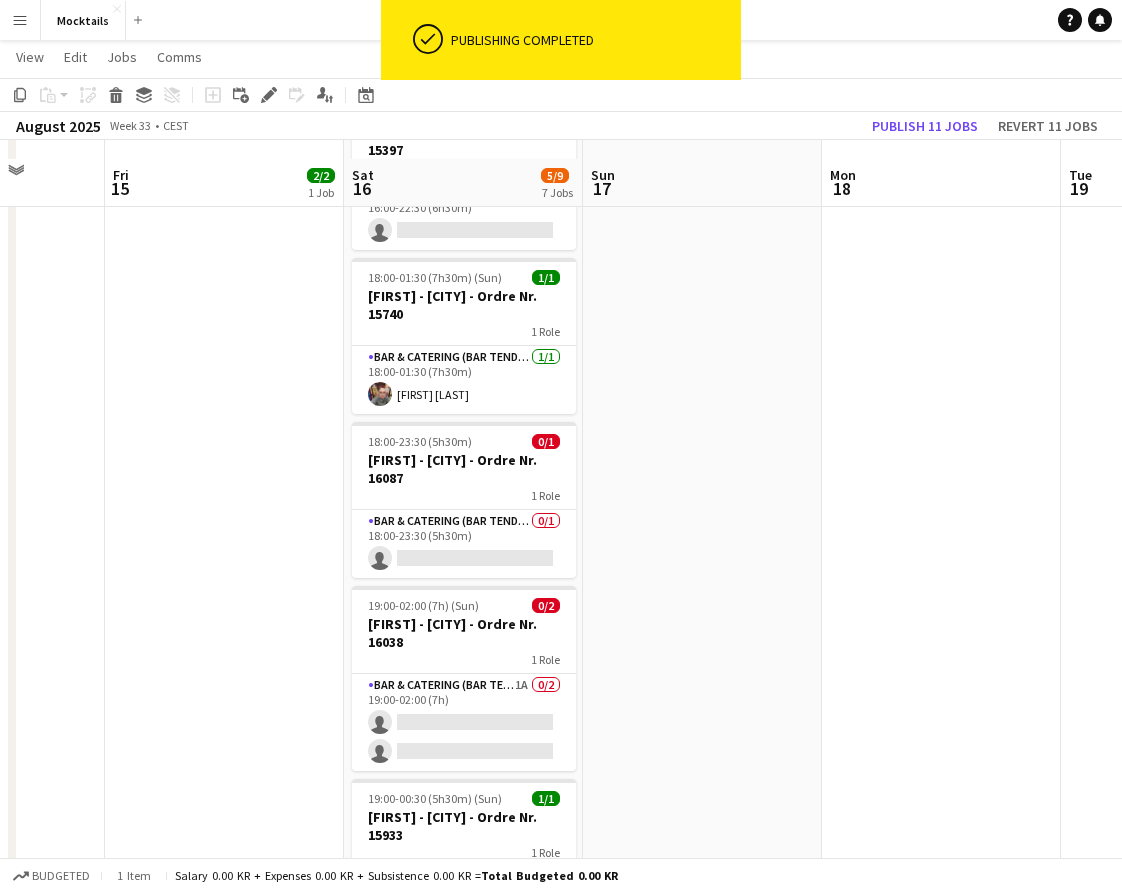 scroll, scrollTop: 526, scrollLeft: 0, axis: vertical 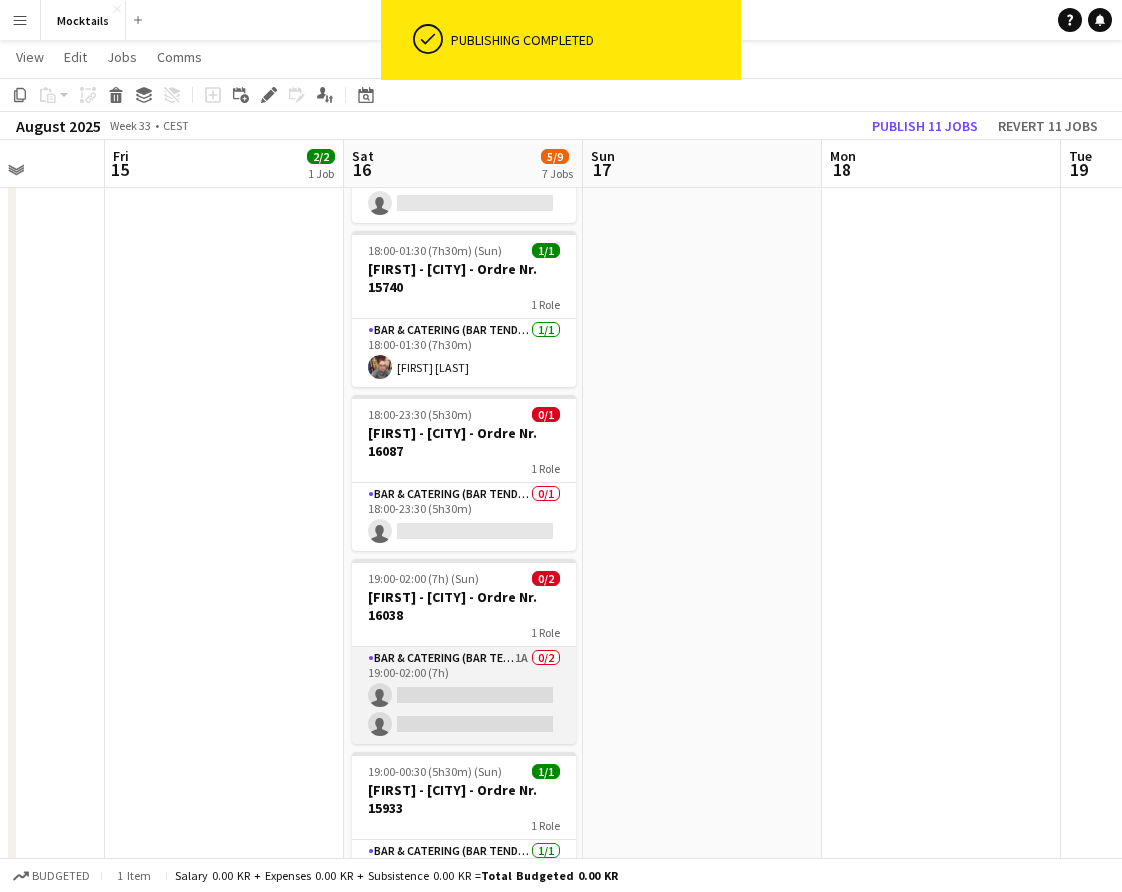 click on "Bar & Catering (Bar Tender)   1A   0/2   19:00-02:00 (7h)
single-neutral-actions
single-neutral-actions" at bounding box center (464, 695) 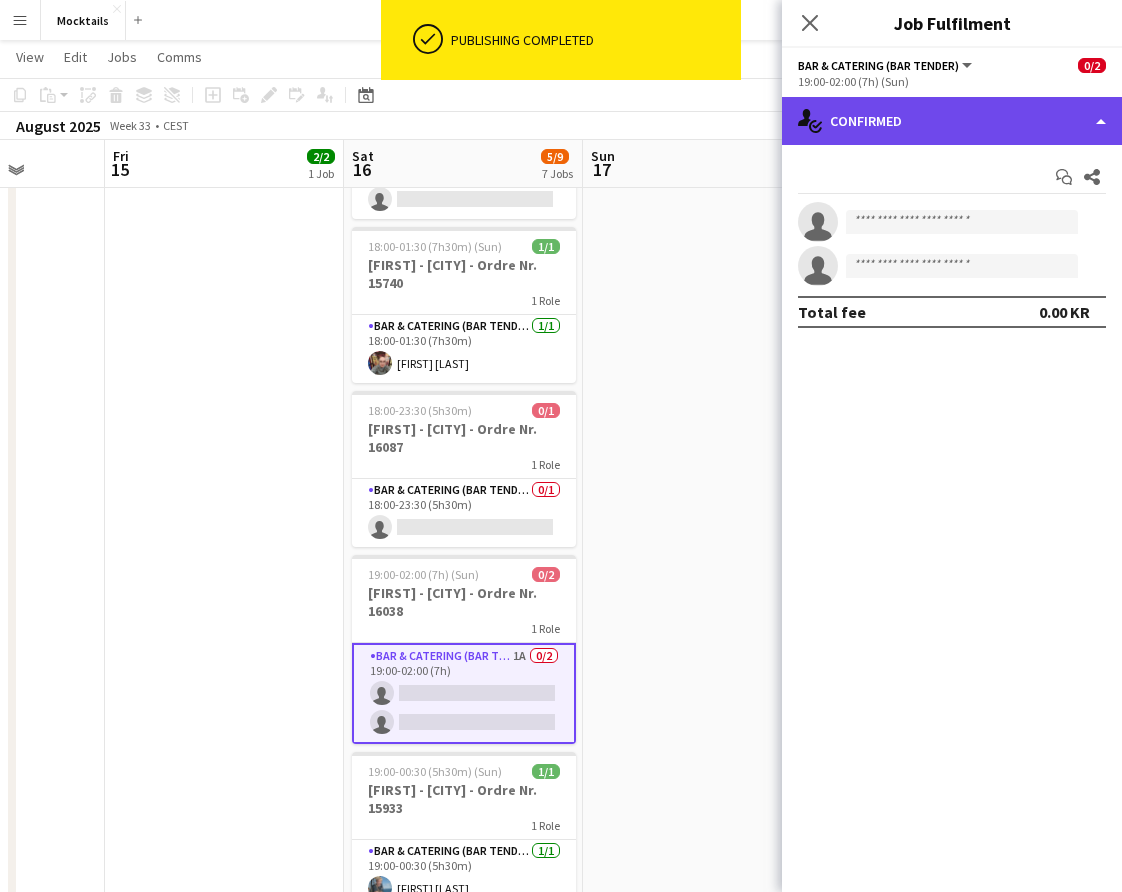 click on "single-neutral-actions-check-2
Confirmed" 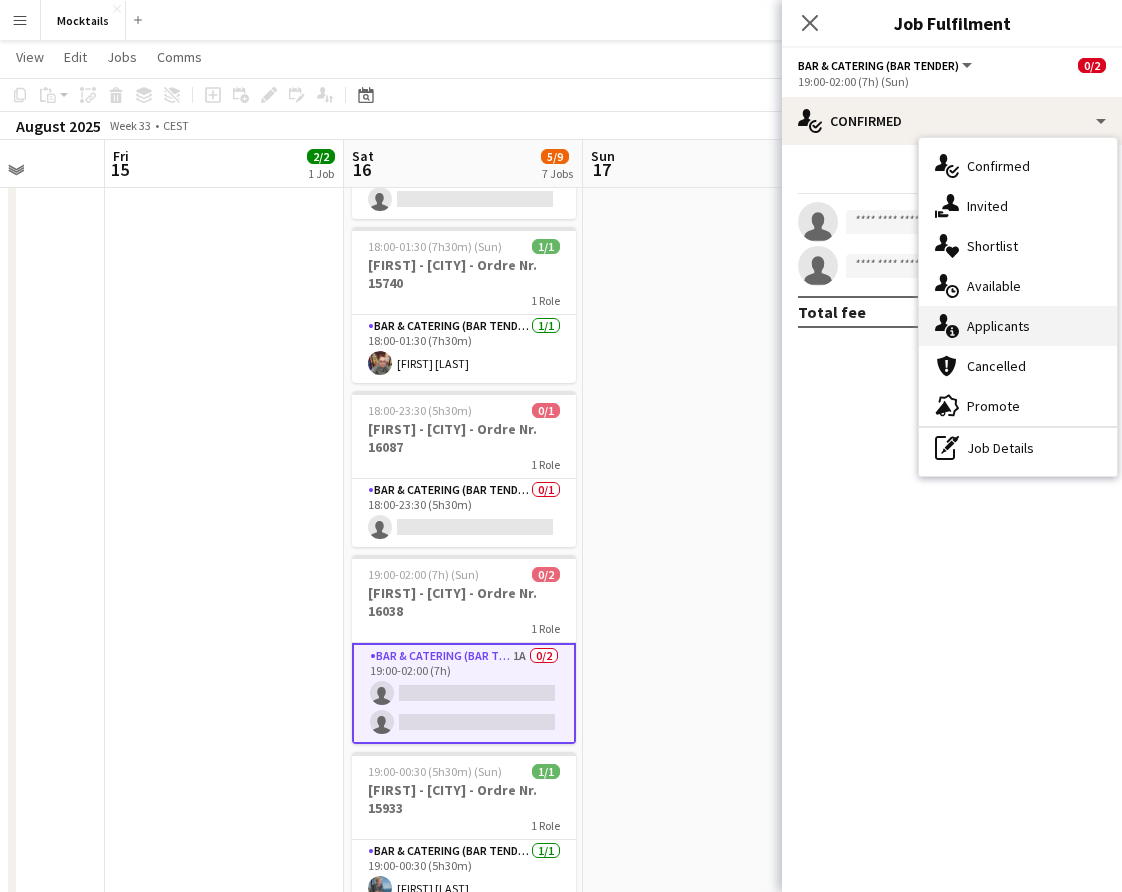 click on "single-neutral-actions-information
Applicants" at bounding box center (1018, 326) 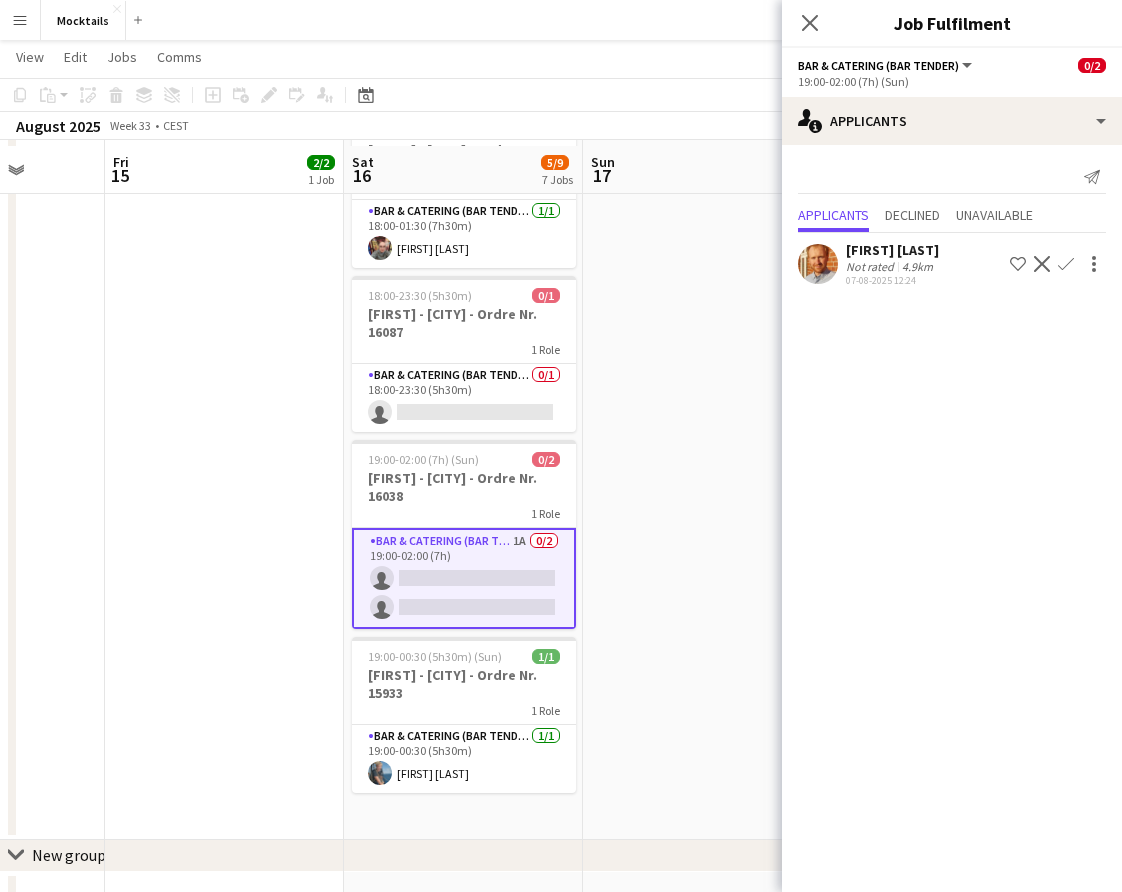 scroll, scrollTop: 637, scrollLeft: 0, axis: vertical 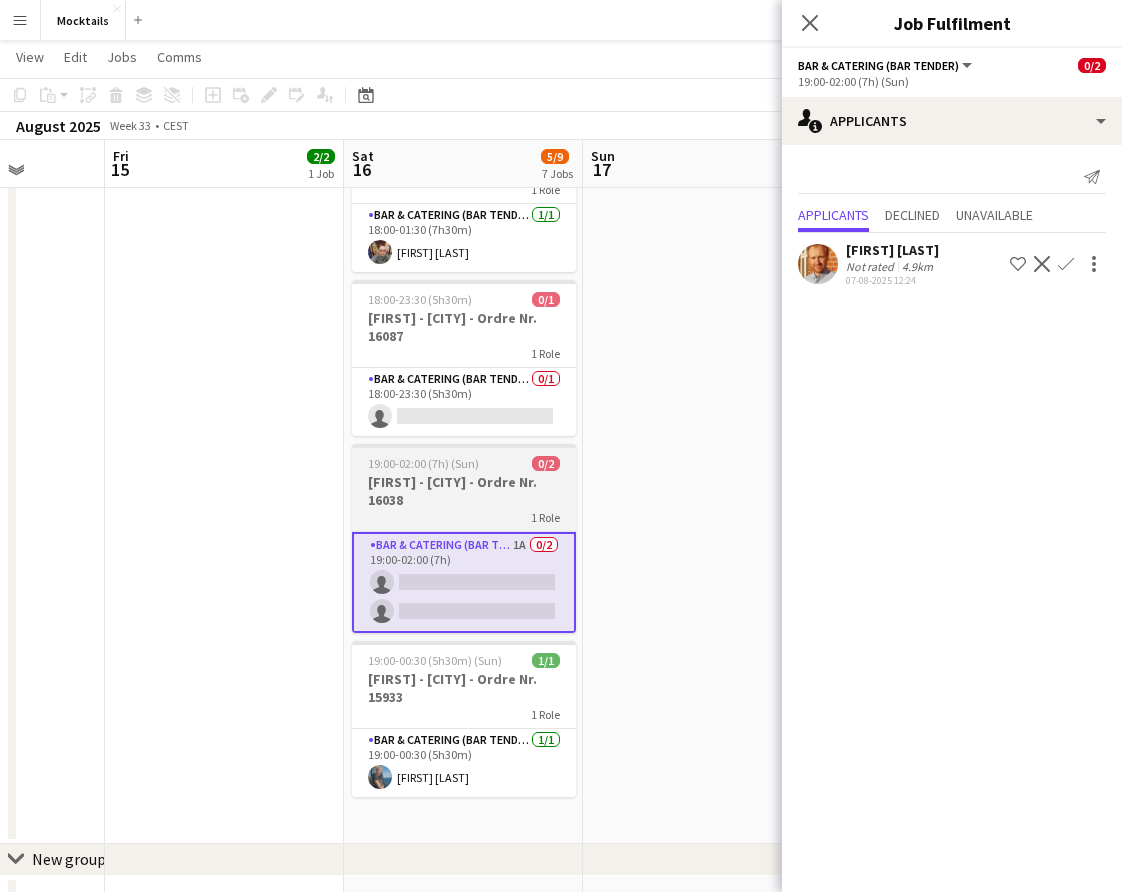 click on "[FIRST] - [CITY] - Ordre Nr. 16038" at bounding box center (464, 491) 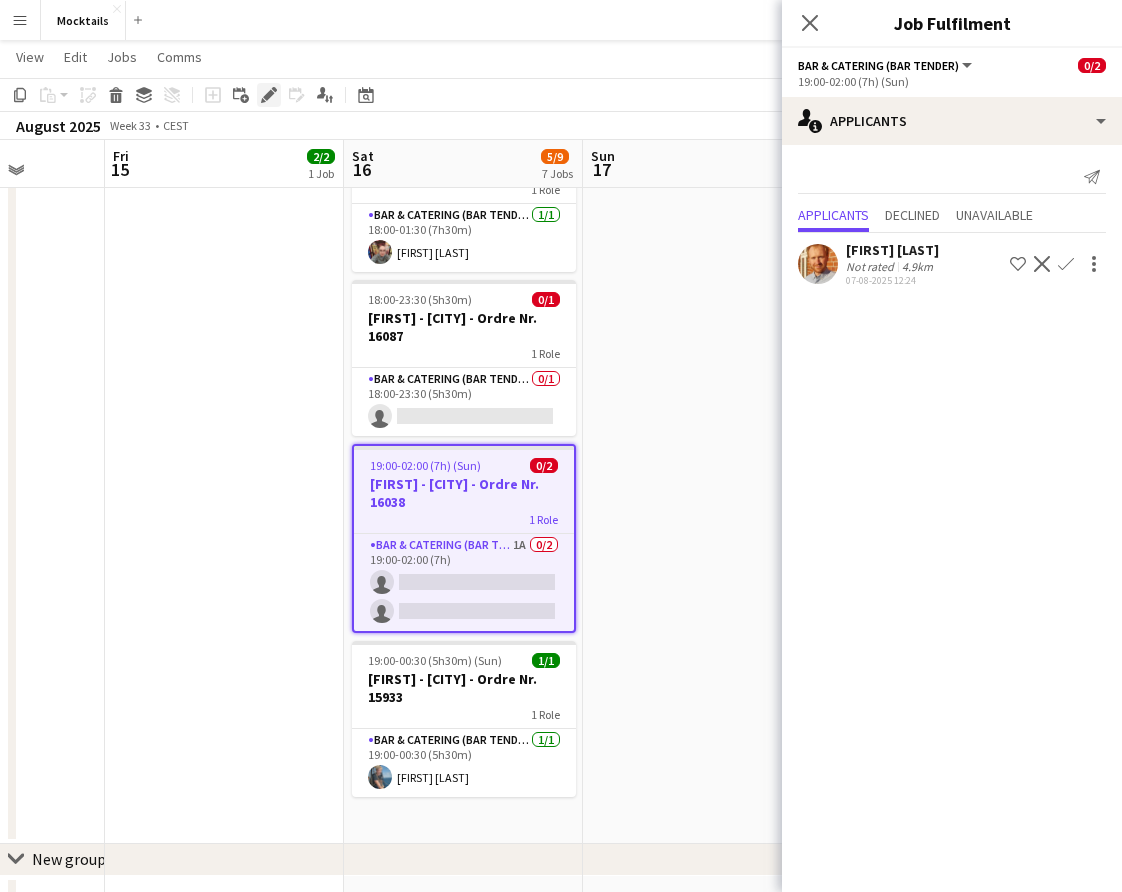 click 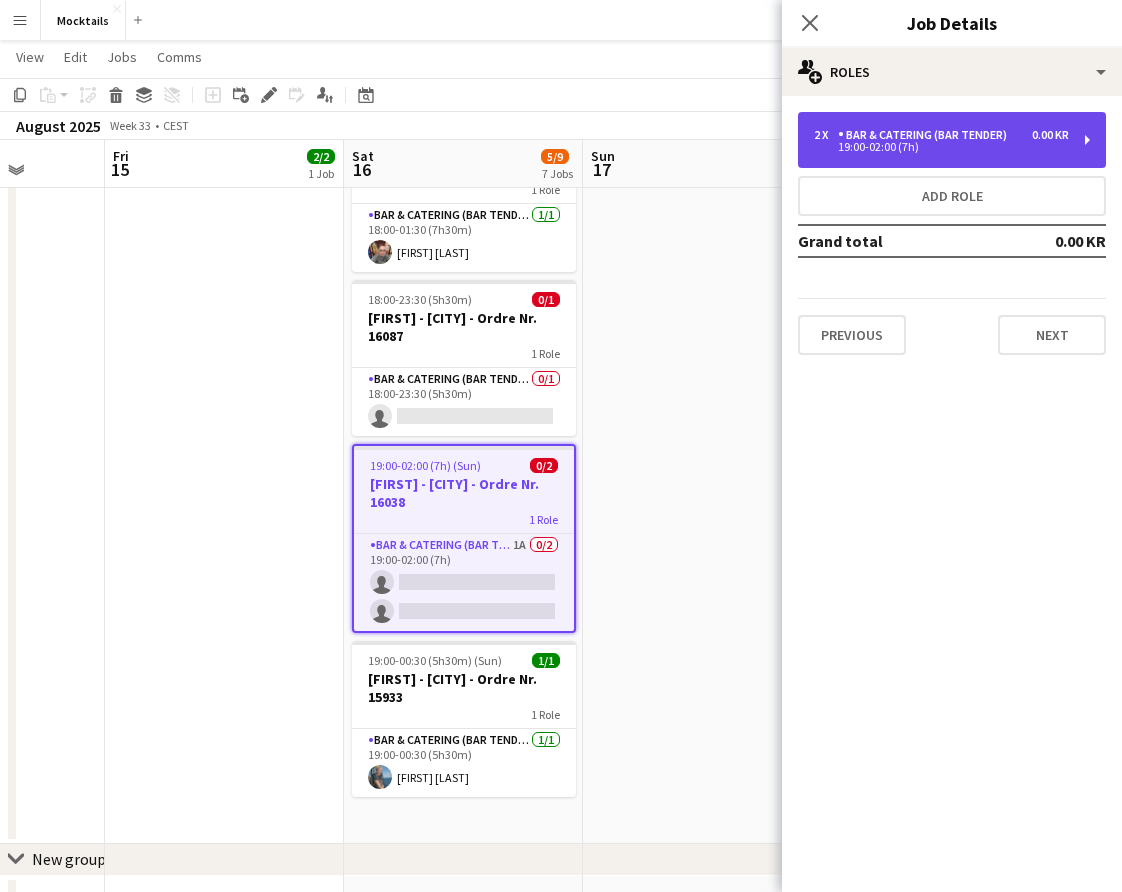 click on "2 x   Bar & Catering (Bar Tender)   0.00 KR   19:00-02:00 (7h)" at bounding box center (952, 140) 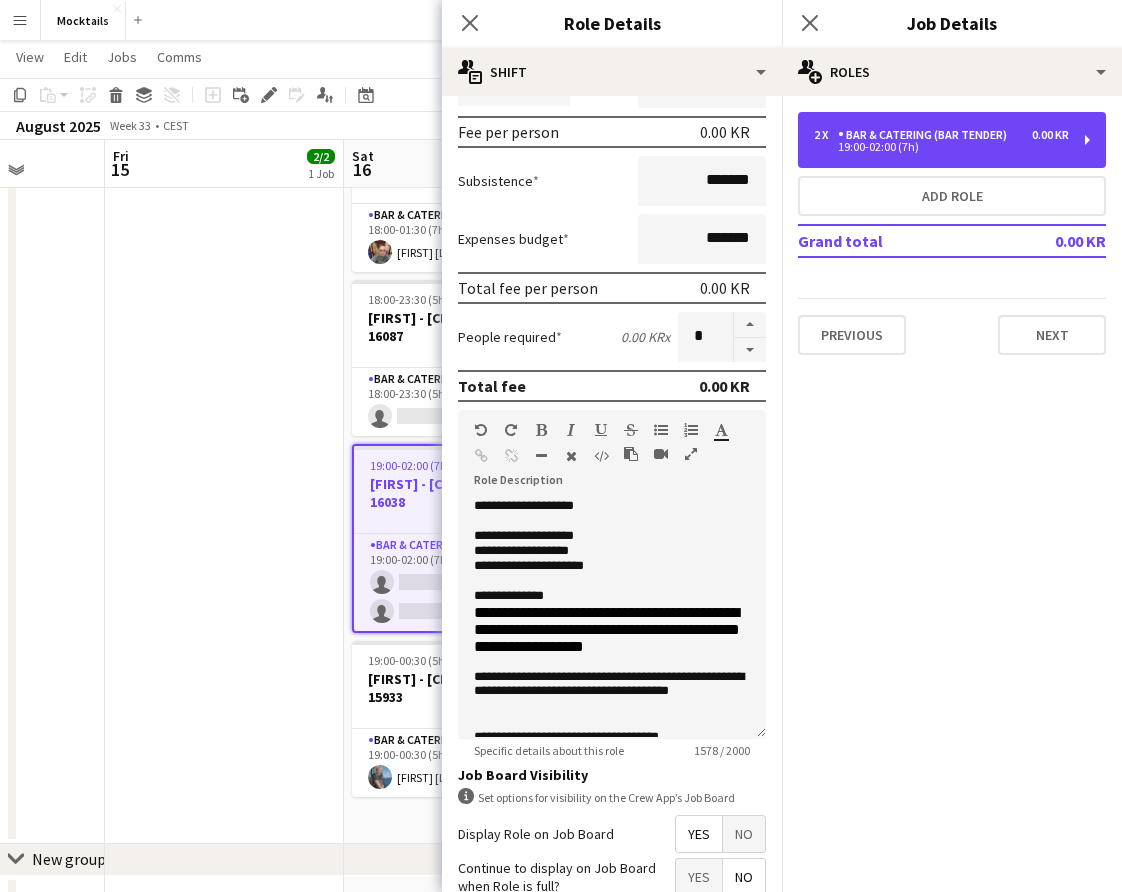 scroll, scrollTop: 290, scrollLeft: 0, axis: vertical 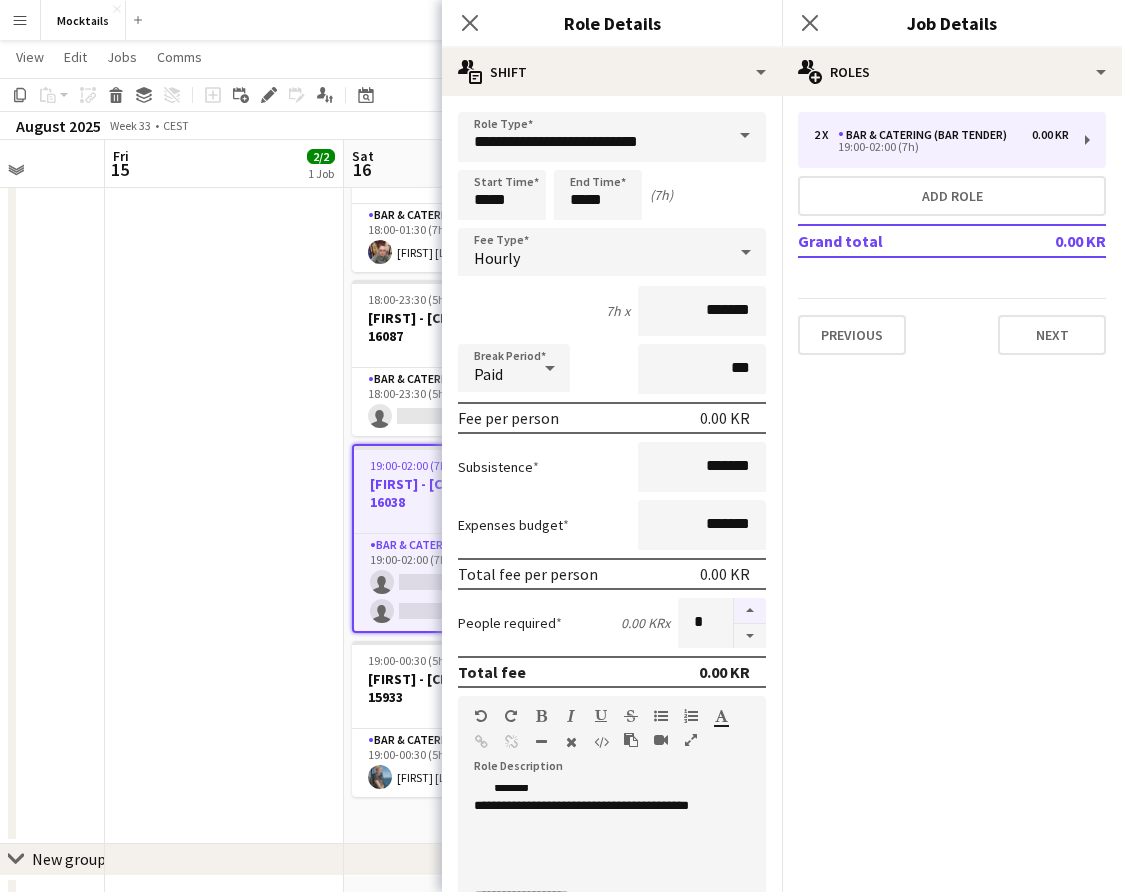click at bounding box center [750, 611] 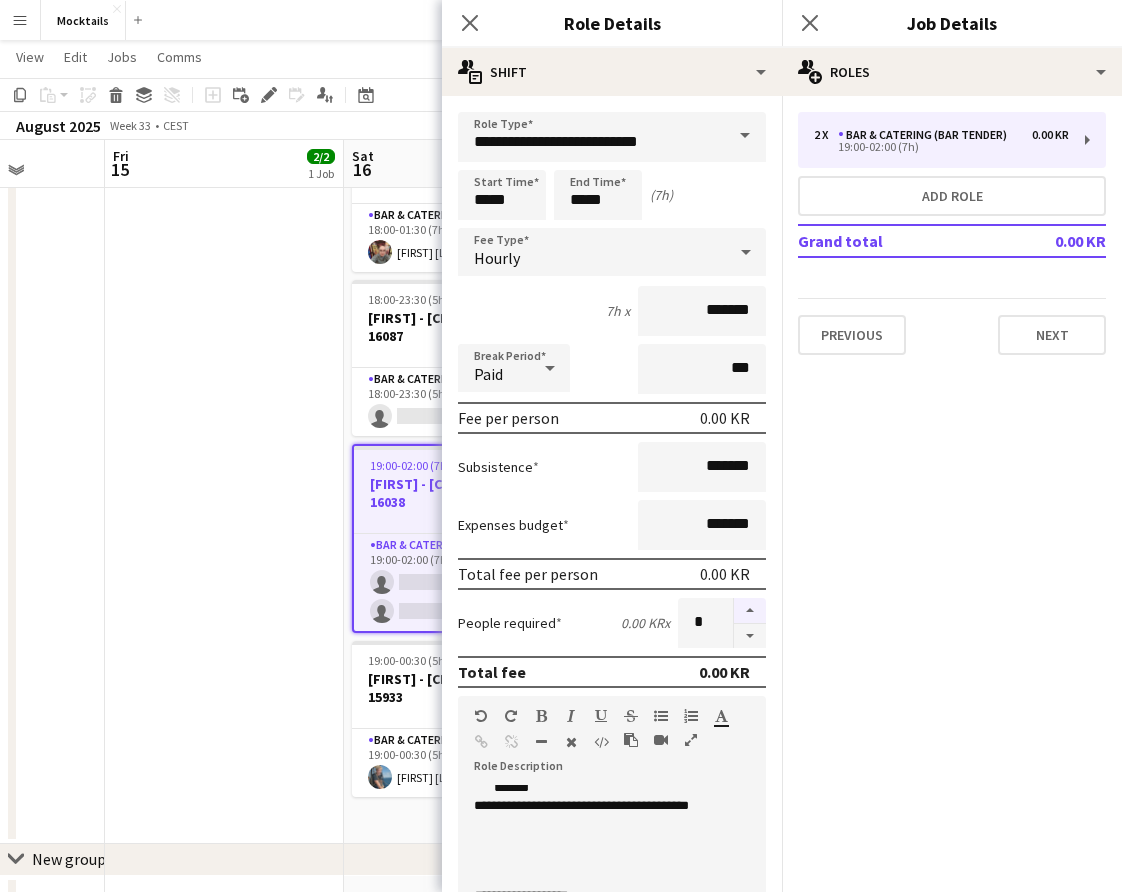 type on "*" 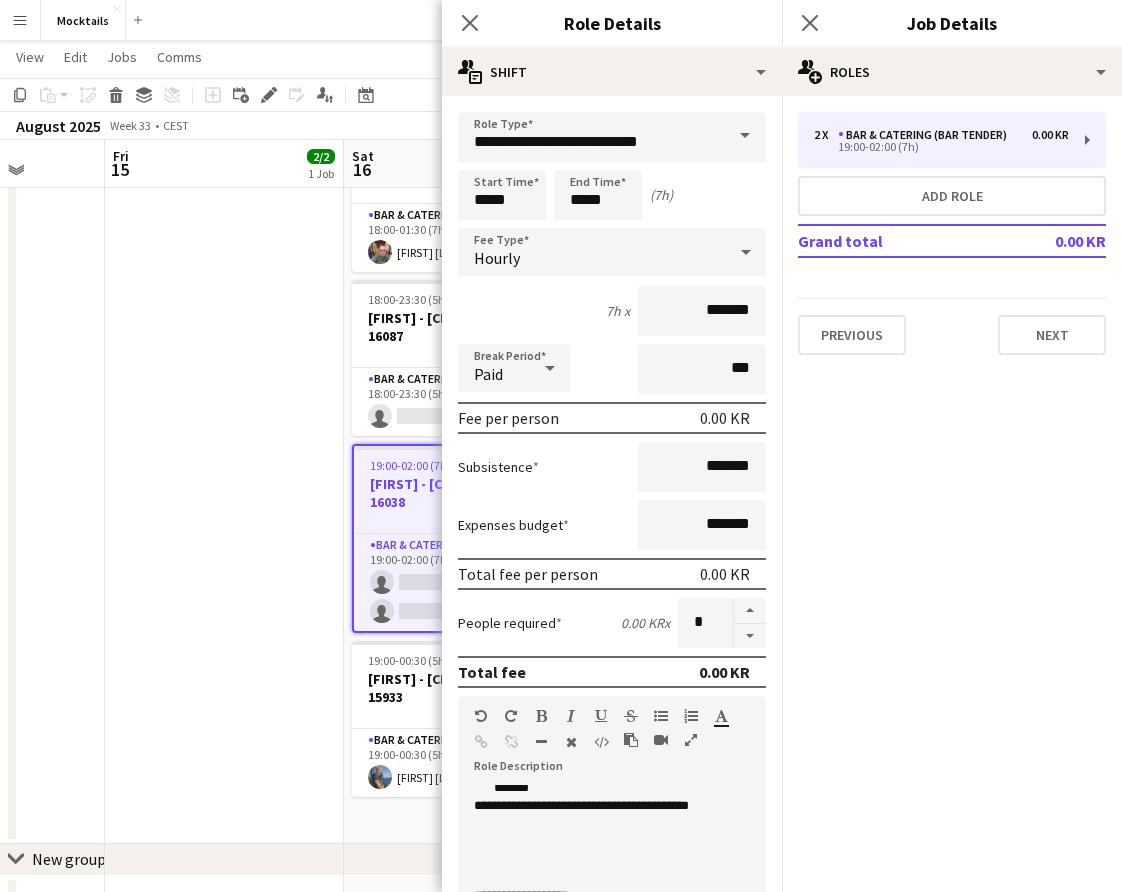 click on "21:00-02:30 (5h30m) (Sat)   2/2   Mie - [CITY] - Ordre Nr. 15671   1 Role   Bar & Catering (Bar Tender)   2/2   21:00-02:30 (5h30m)
[FIRST] [LAST] [FIRST] [LAST]" at bounding box center [224, 215] 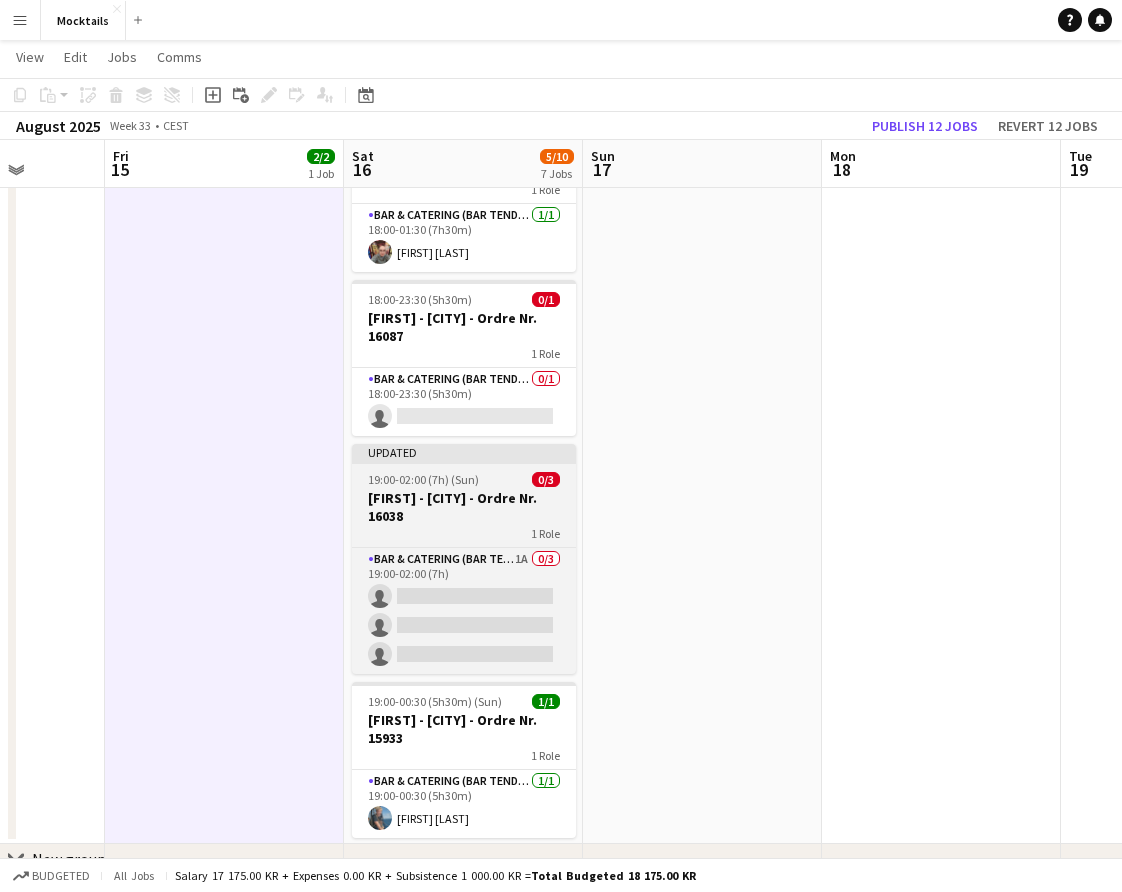 click on "[FIRST] - [CITY] - Ordre Nr. 16038" at bounding box center (464, 507) 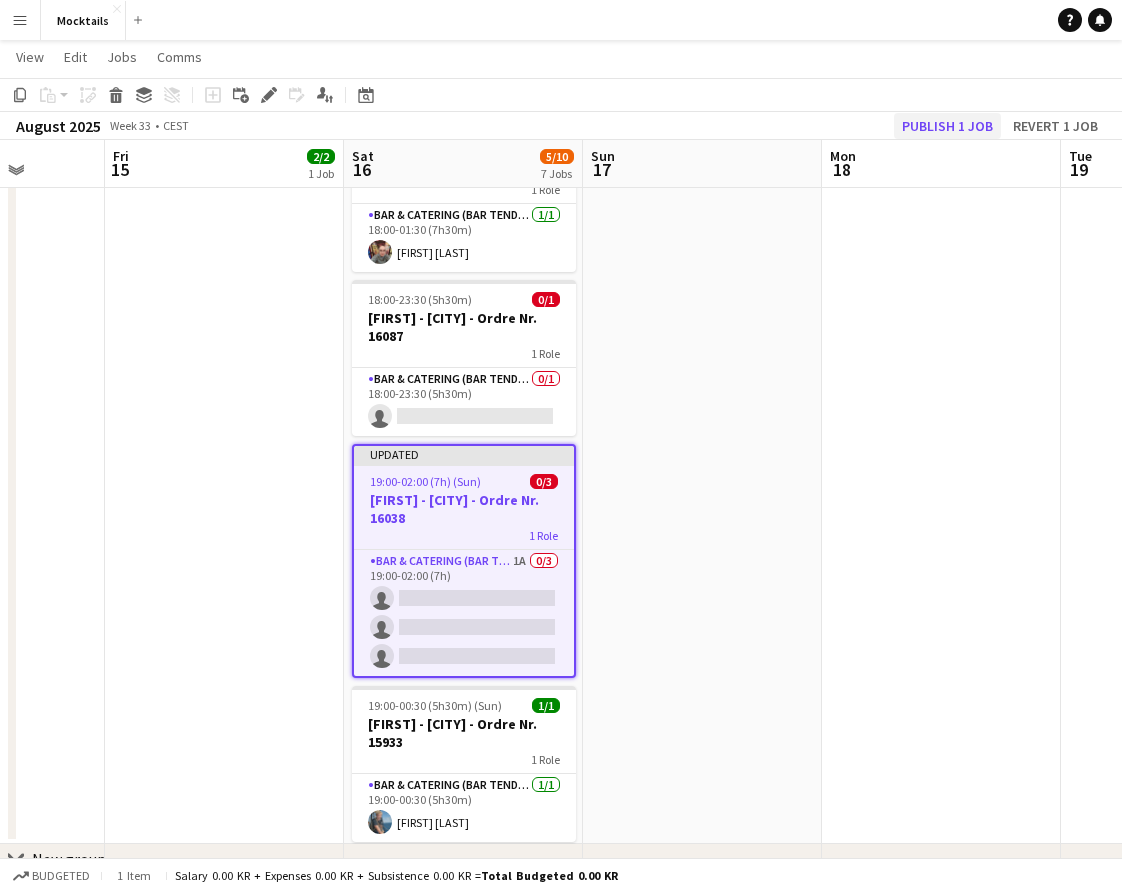 click on "Publish 1 job" 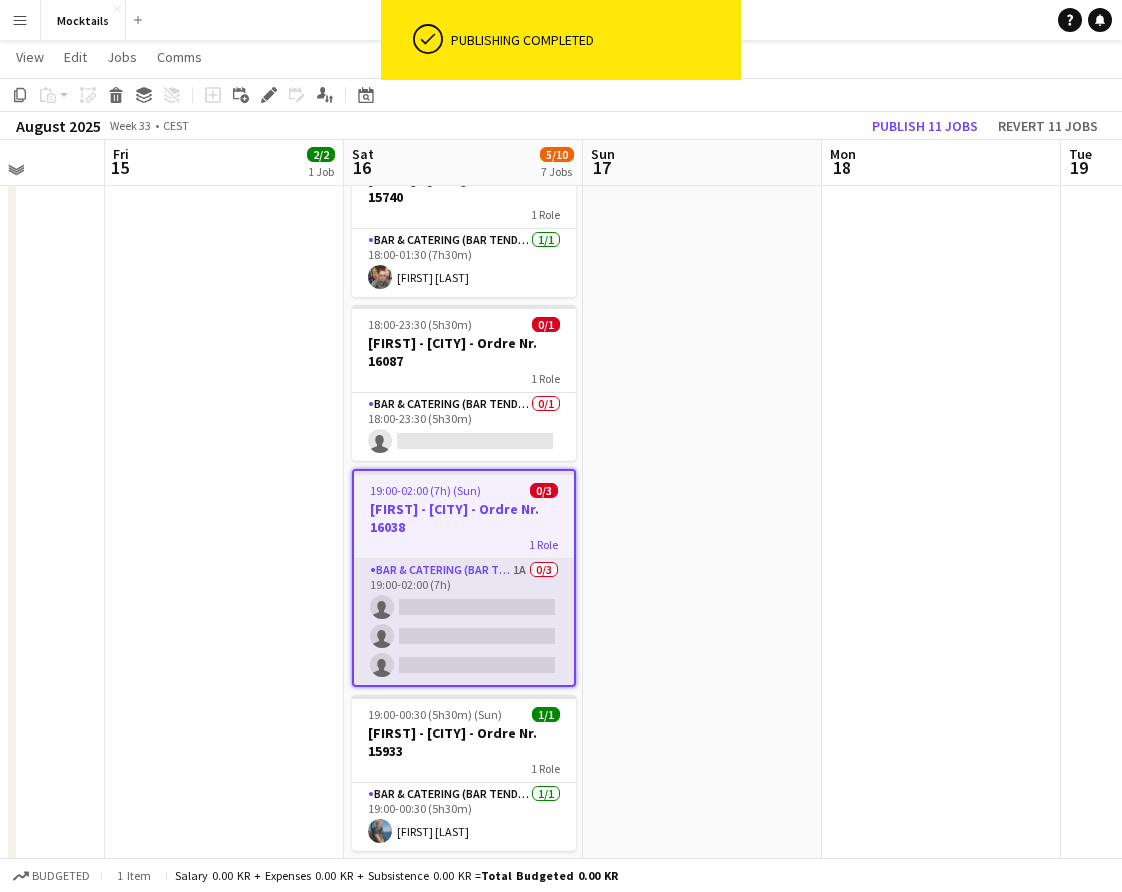 scroll, scrollTop: 607, scrollLeft: 0, axis: vertical 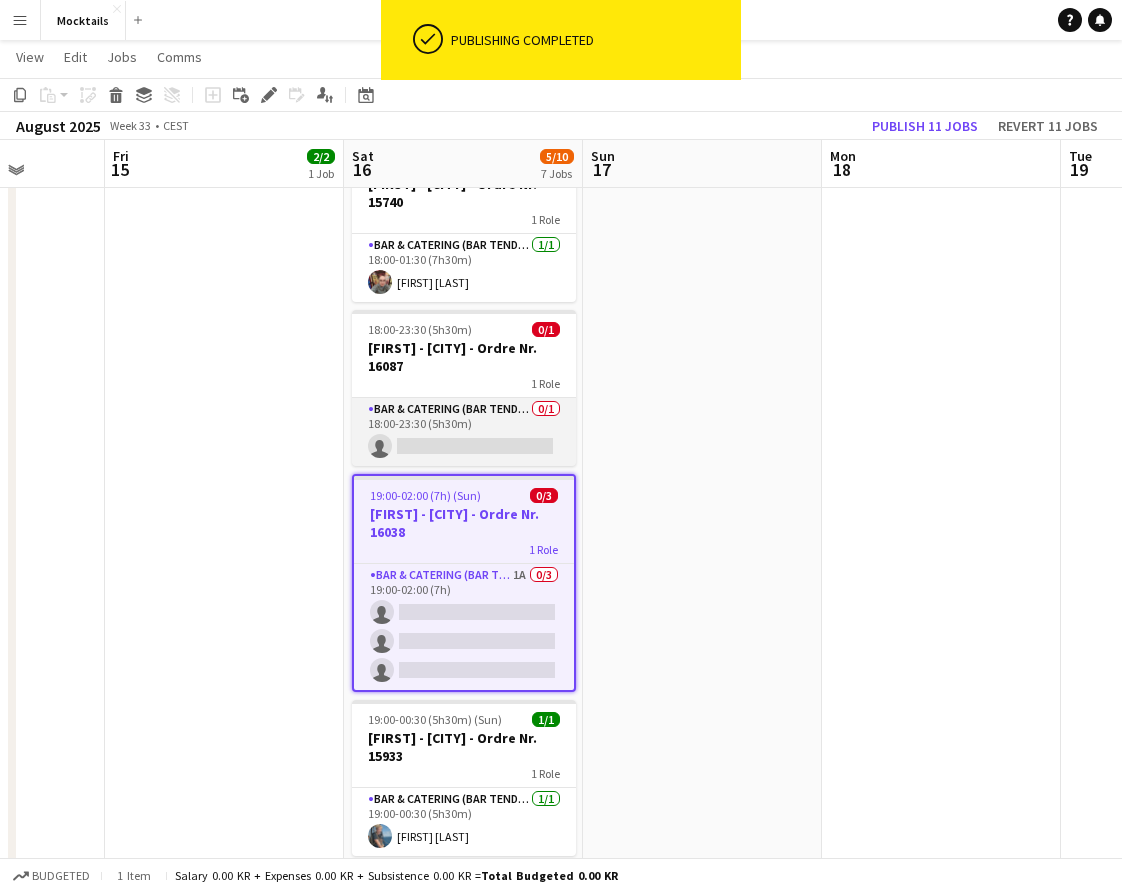 click on "Bar & Catering (Bar Tender)   0/1   18:00-23:30 (5h30m)
single-neutral-actions" at bounding box center [464, 432] 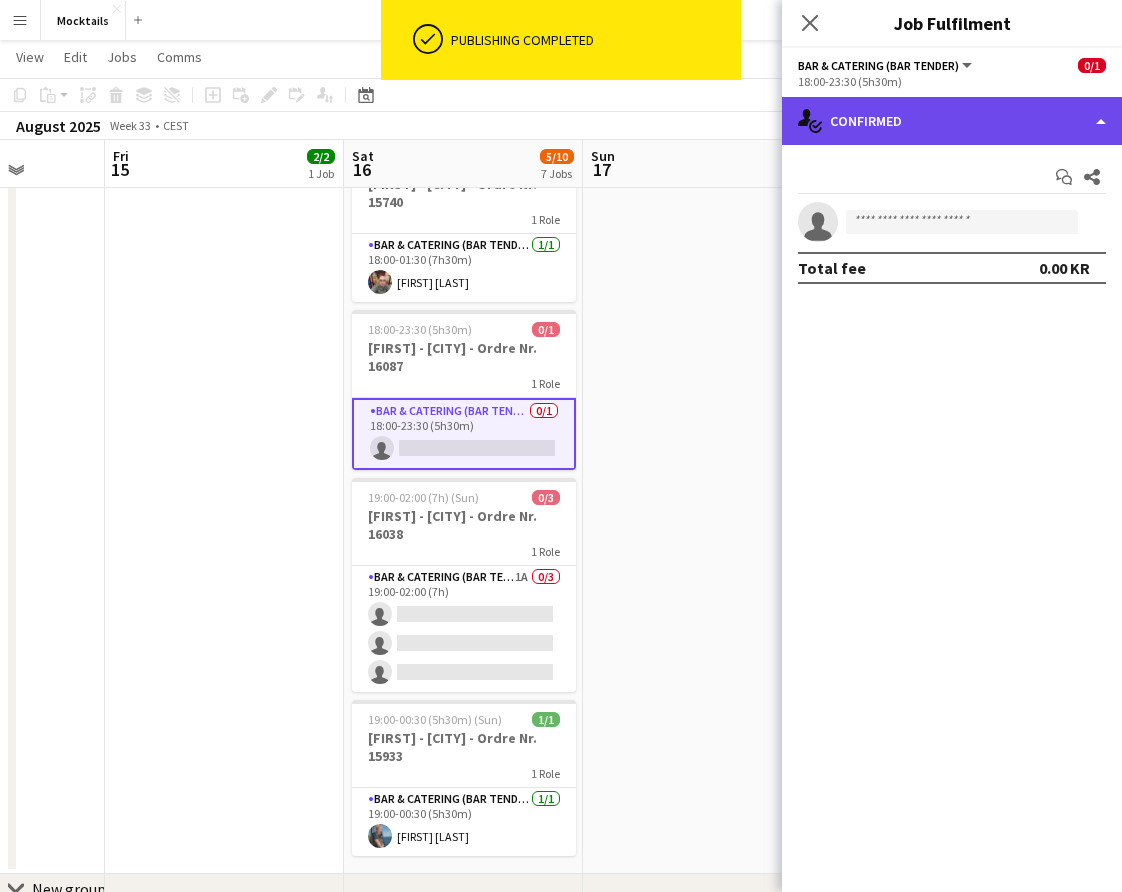 click on "single-neutral-actions-check-2
Confirmed" 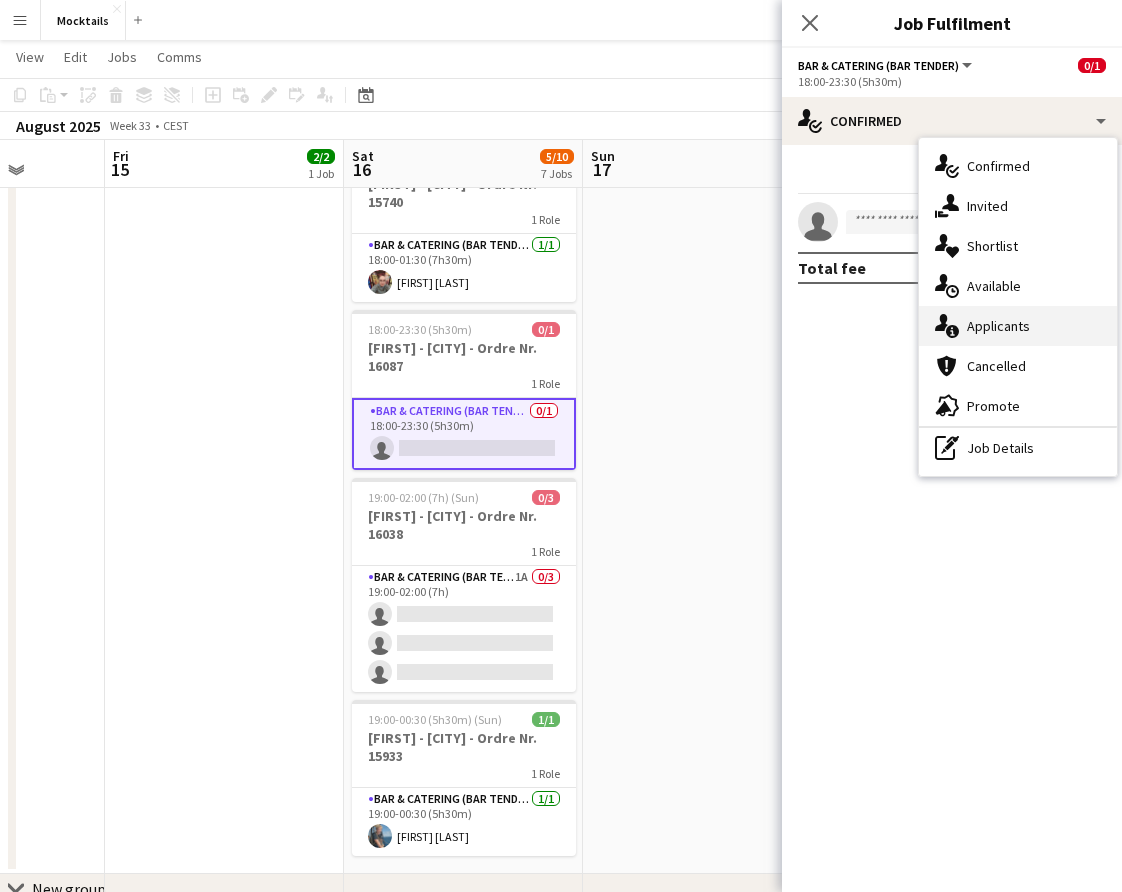 click on "single-neutral-actions-information
Applicants" at bounding box center [1018, 326] 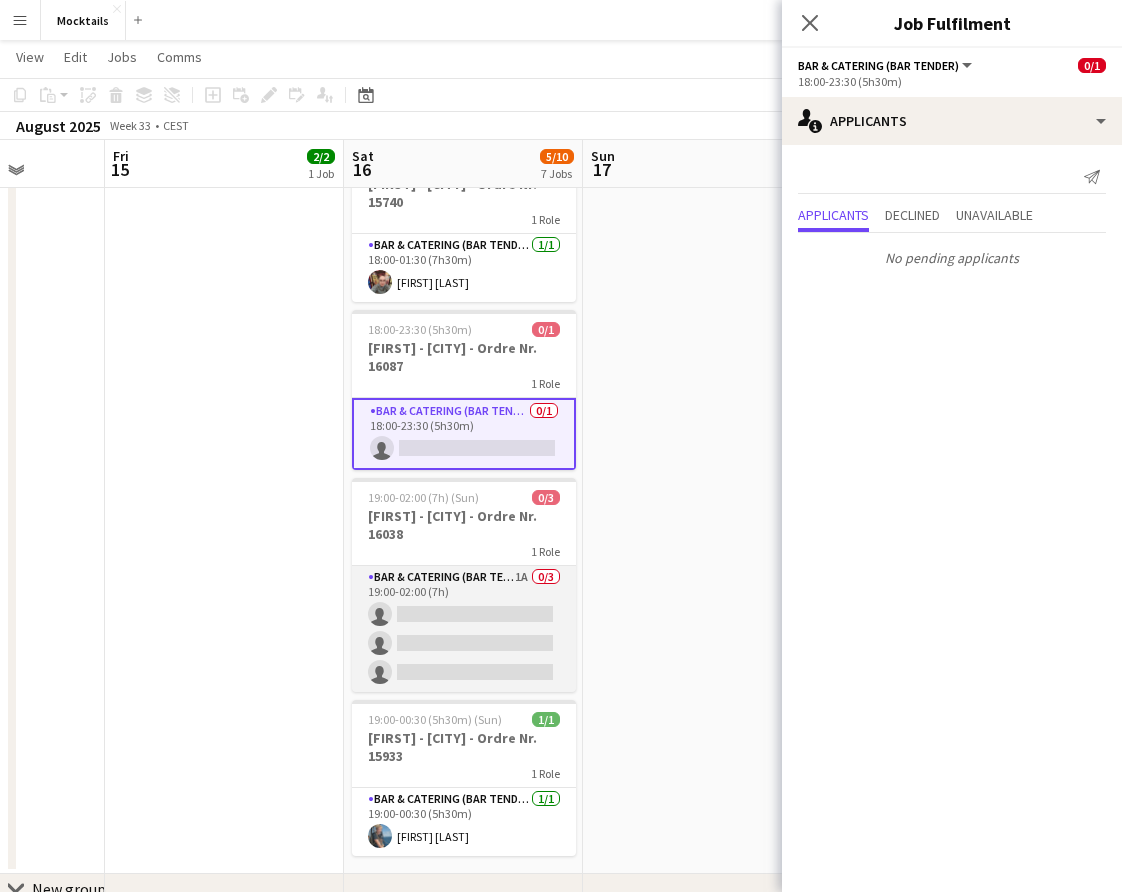click on "Bar & Catering (Bar Tender)   1A   0/3   19:00-02:00 (7h)
single-neutral-actions
single-neutral-actions
single-neutral-actions" at bounding box center [464, 629] 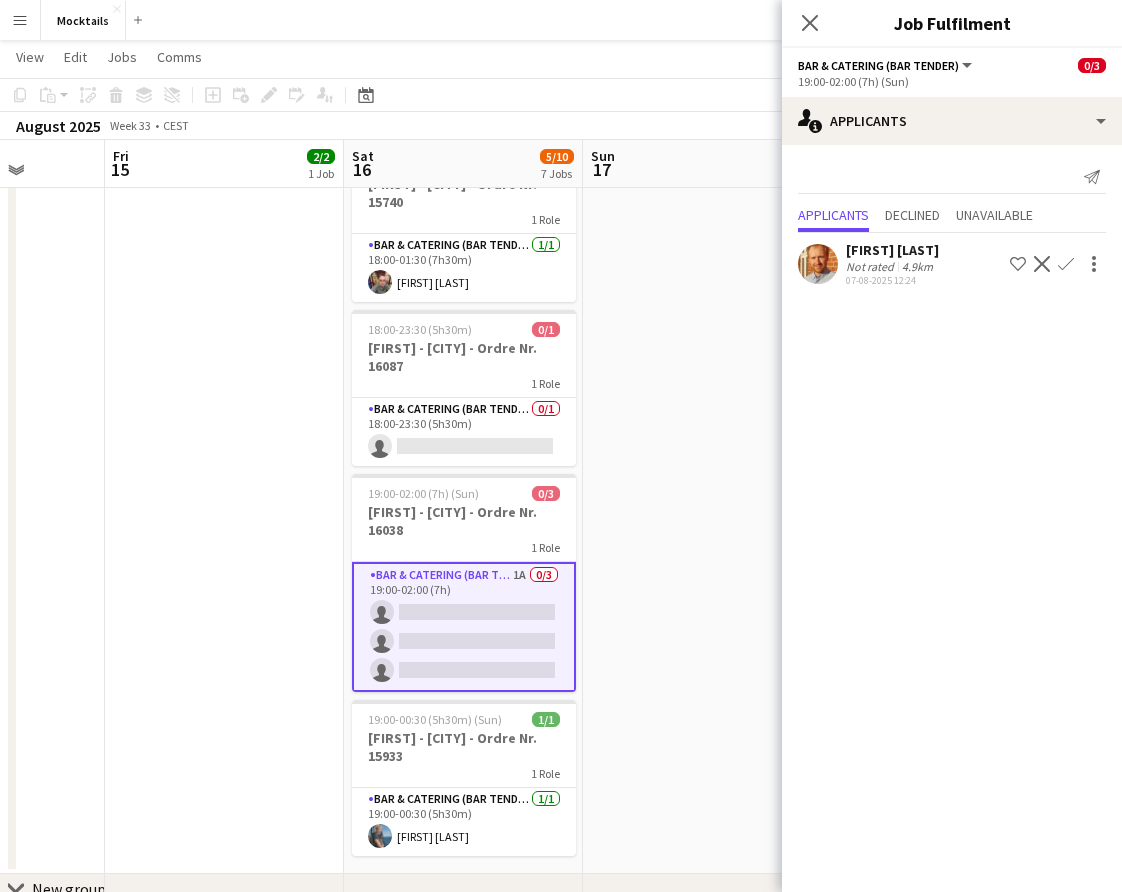 click on "Confirm" 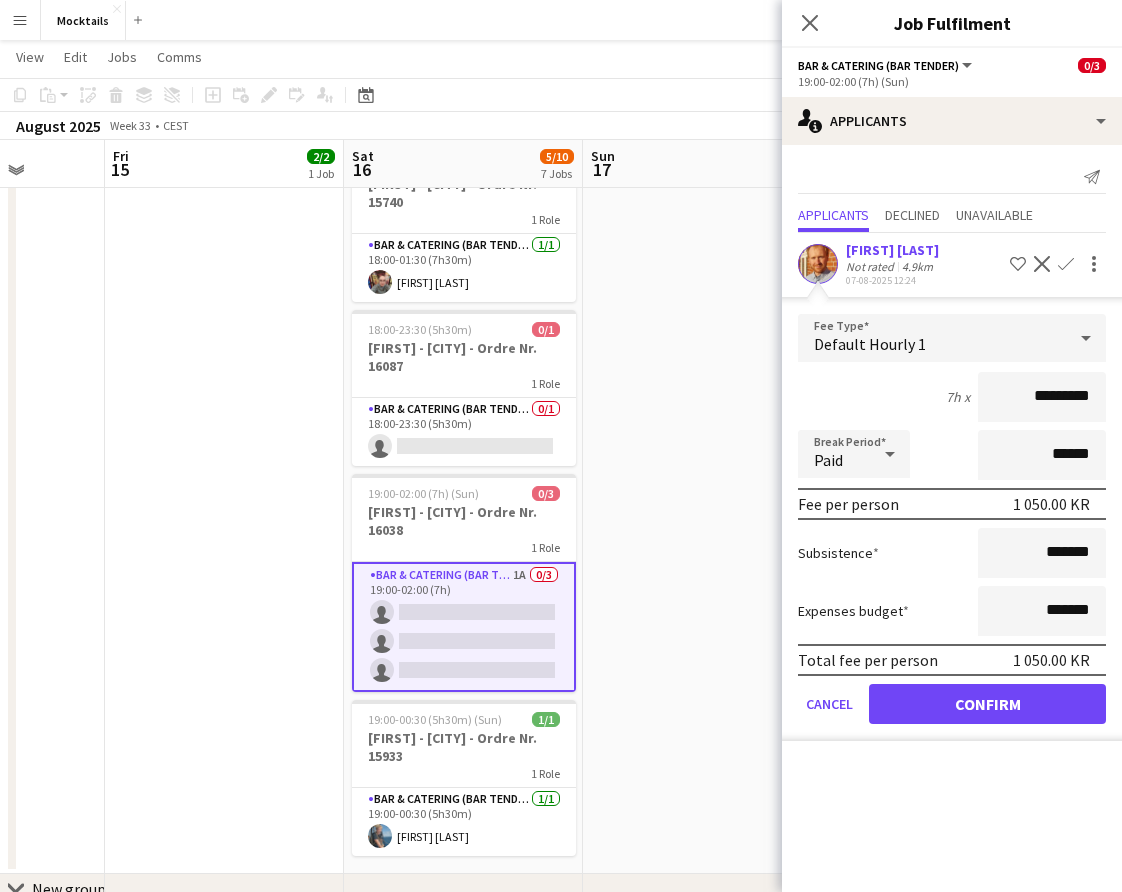 click on "Confirm" 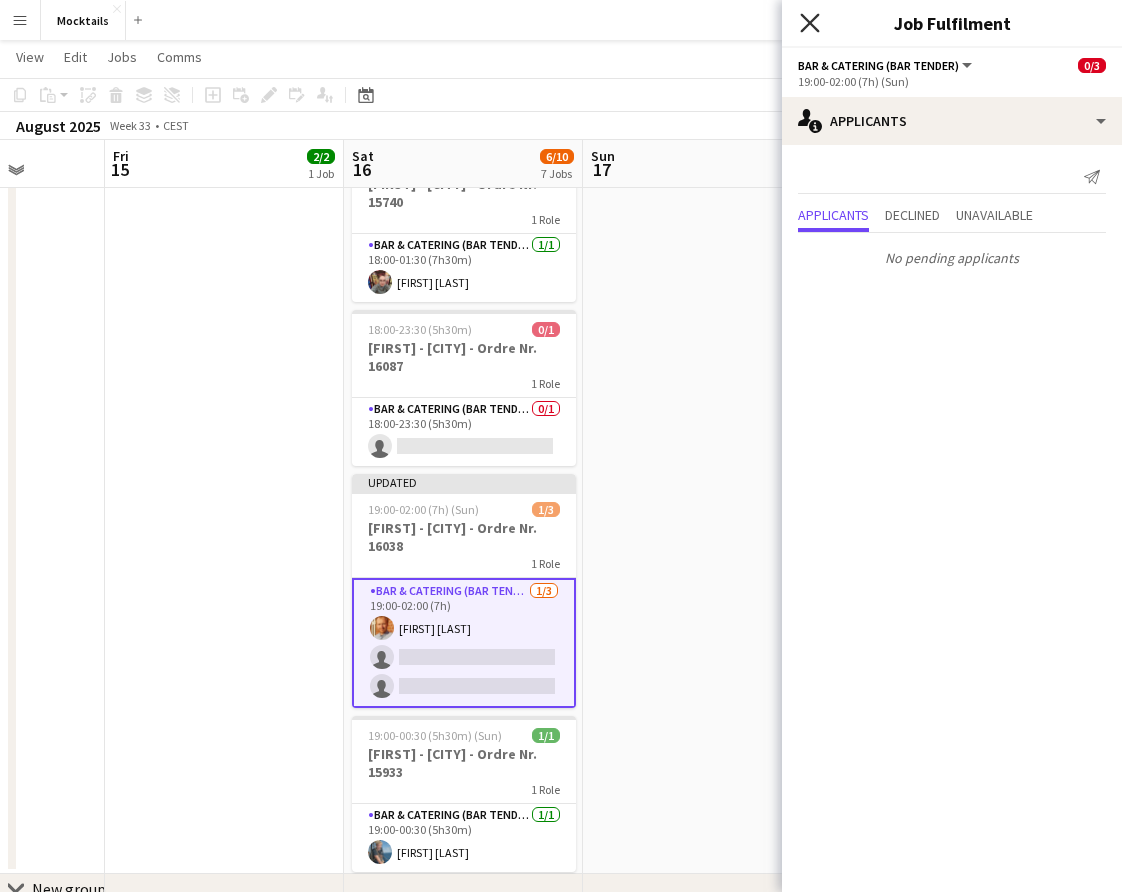 click on "Close pop-in" 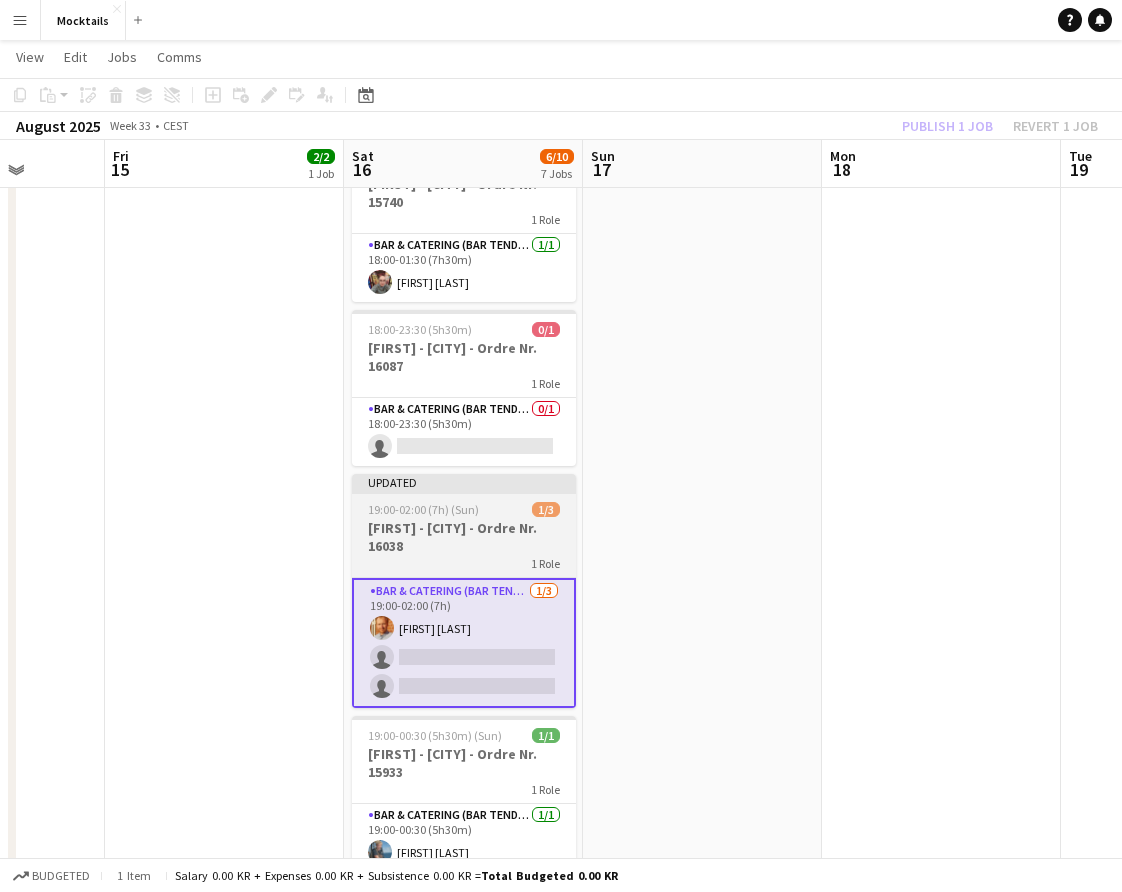 click on "[FIRST] - [CITY] - Ordre Nr. 16038" at bounding box center [464, 537] 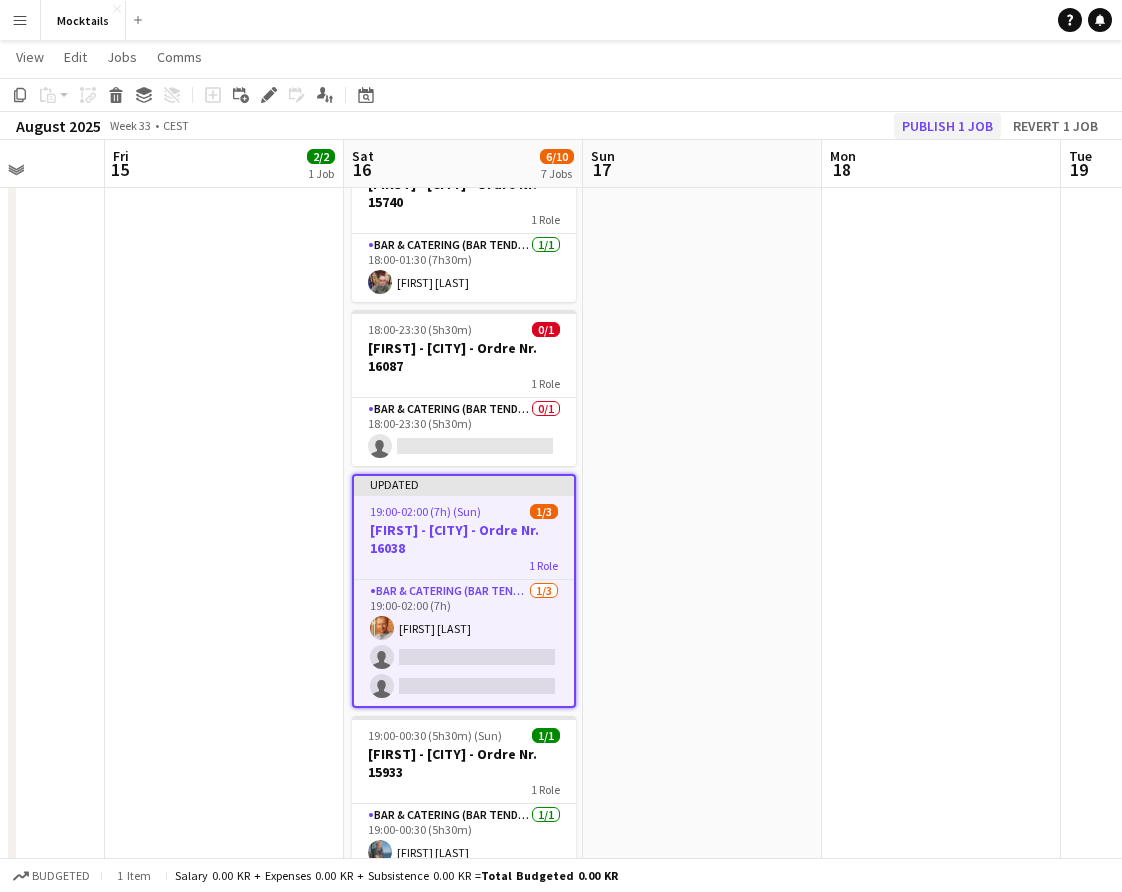 click on "Publish 1 job" 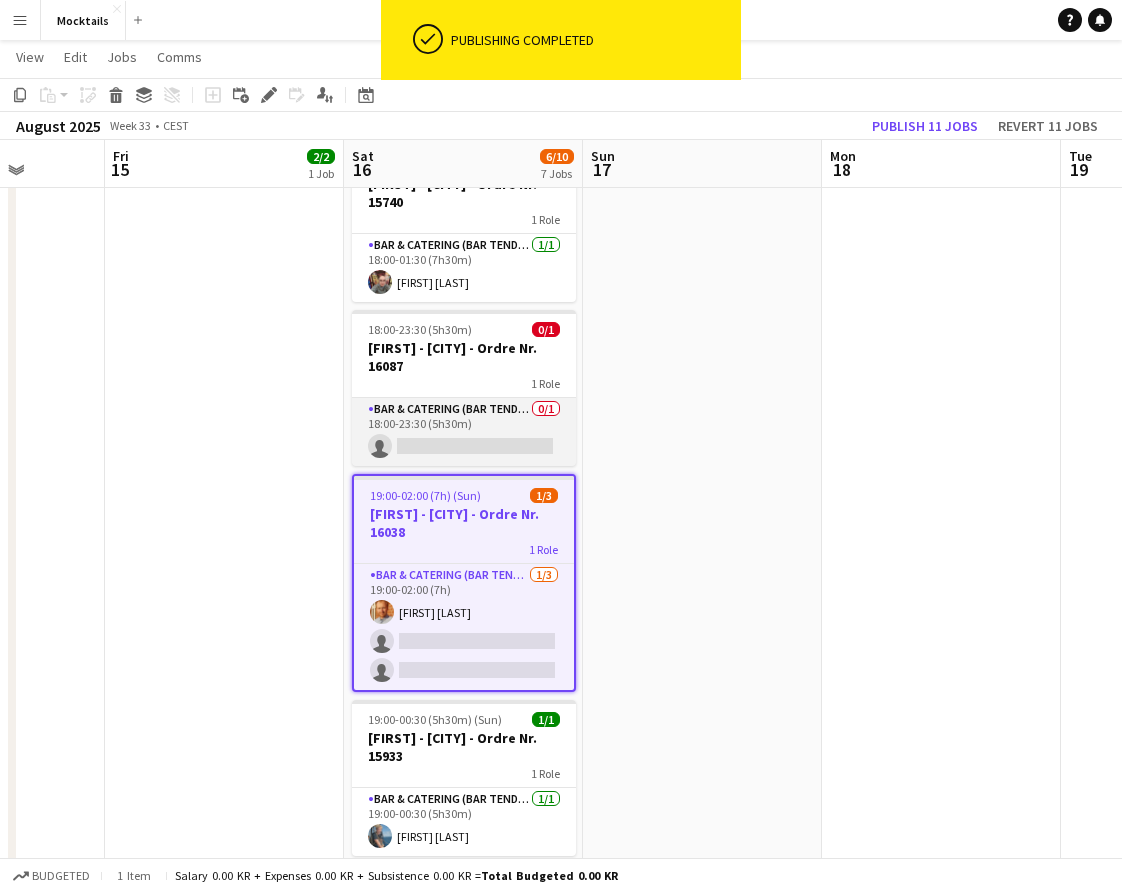 click on "Bar & Catering (Bar Tender)   0/1   18:00-23:30 (5h30m)
single-neutral-actions" at bounding box center [464, 432] 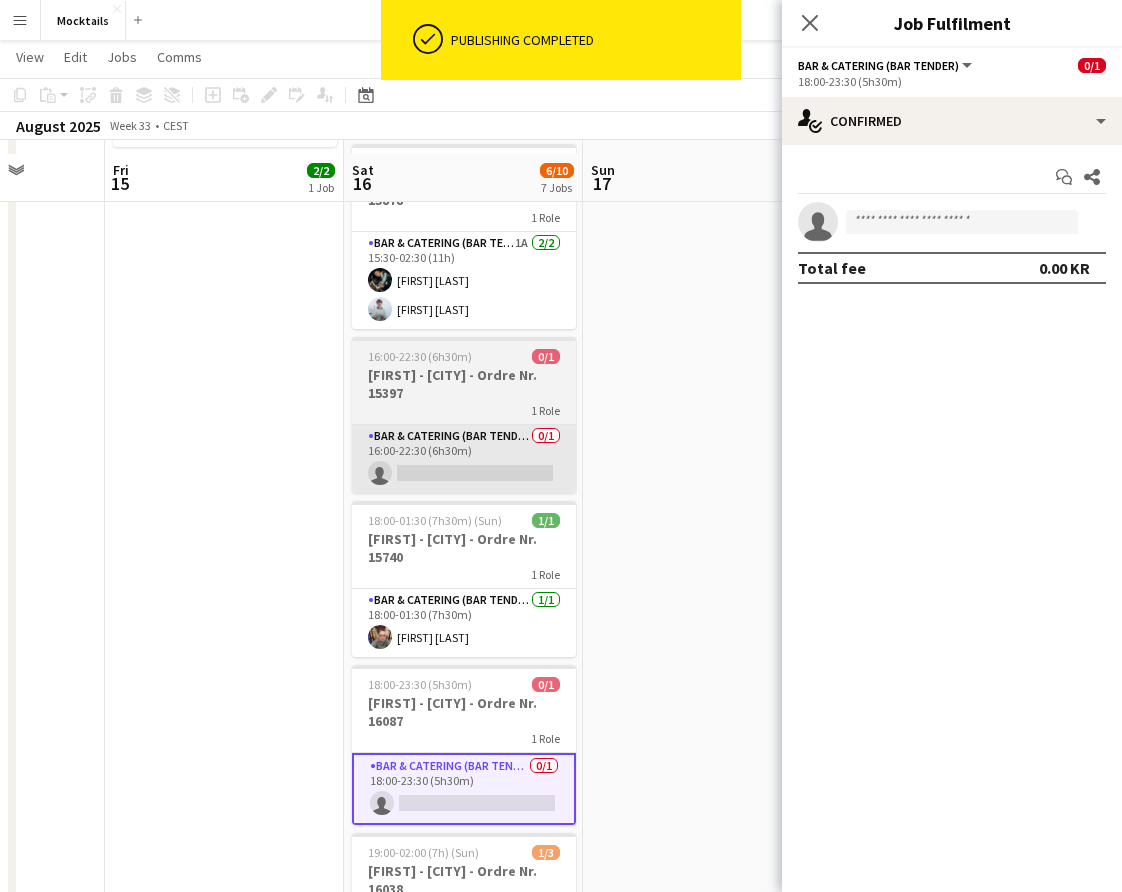 scroll, scrollTop: 247, scrollLeft: 0, axis: vertical 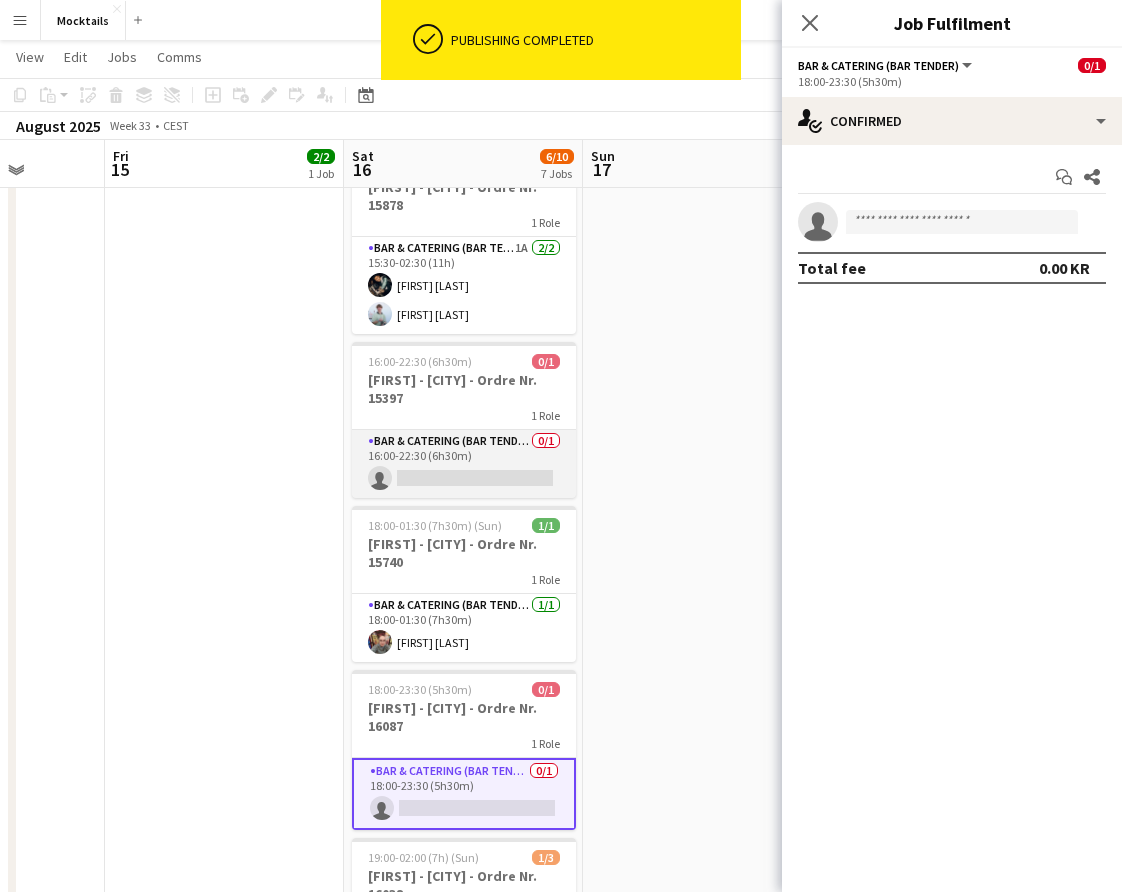 click on "Bar & Catering (Bar Tender)   0/1   16:00-22:30 (6h30m)
single-neutral-actions" at bounding box center (464, 464) 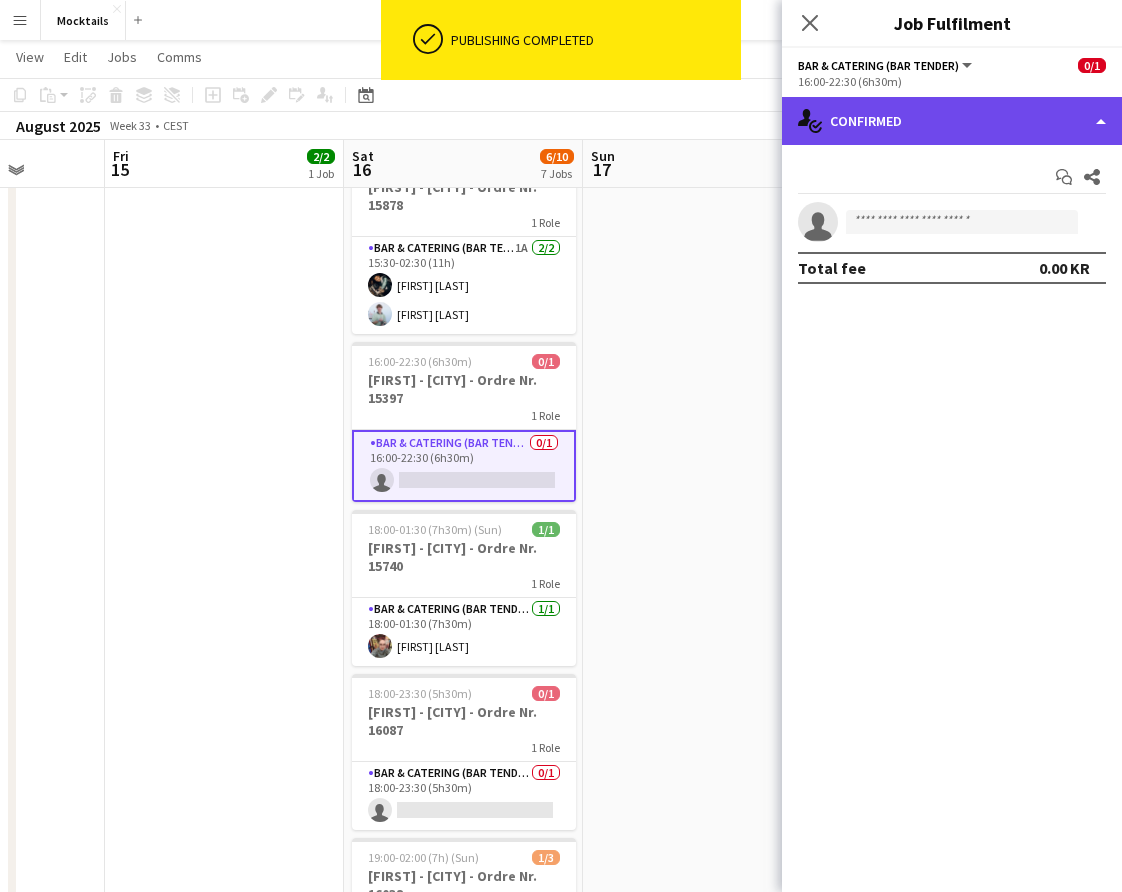 click on "single-neutral-actions-check-2
Confirmed" 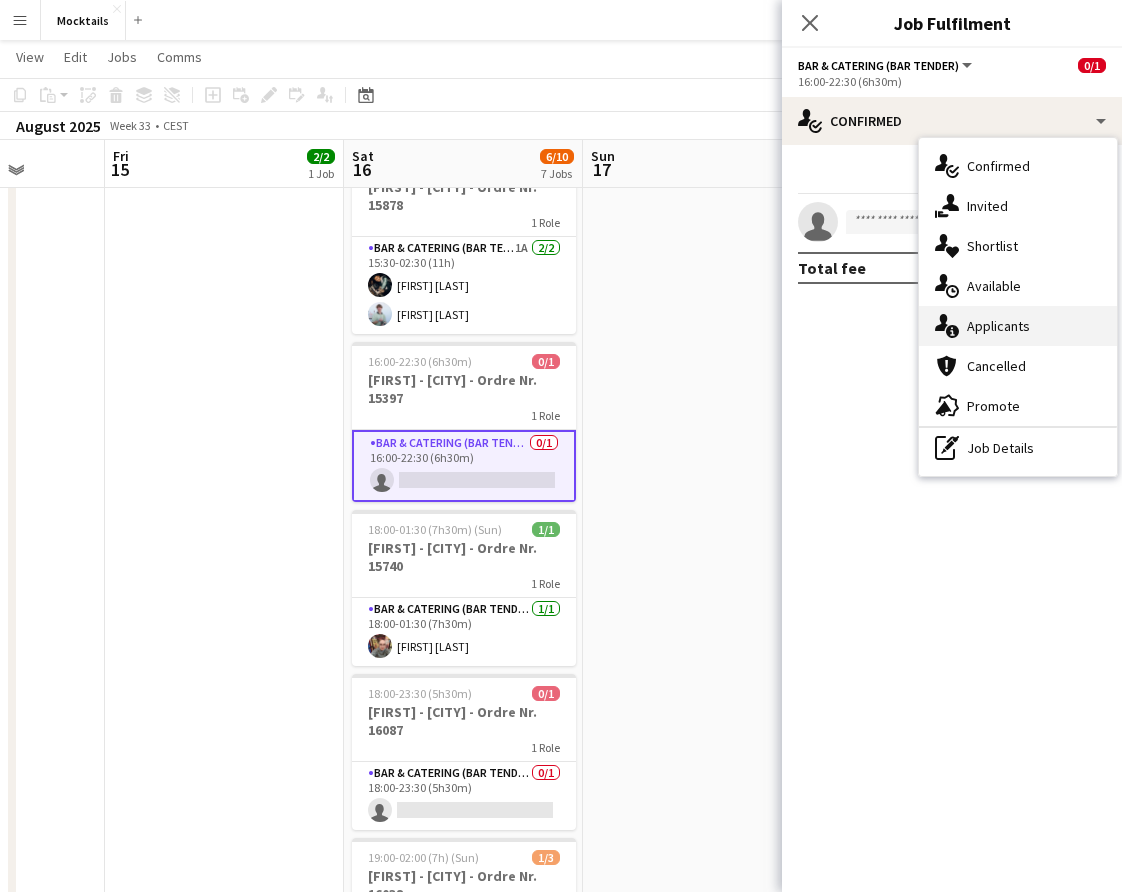 click on "single-neutral-actions-information
Applicants" at bounding box center [1018, 326] 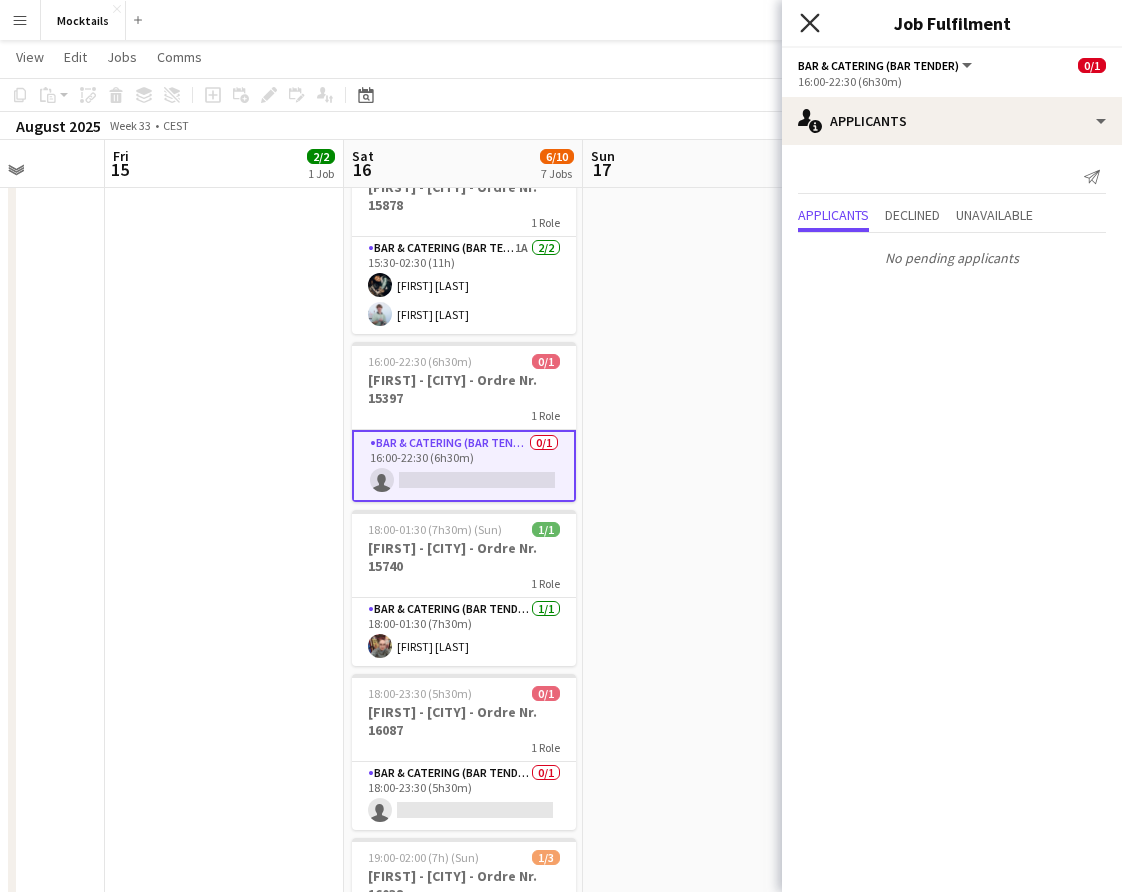 click 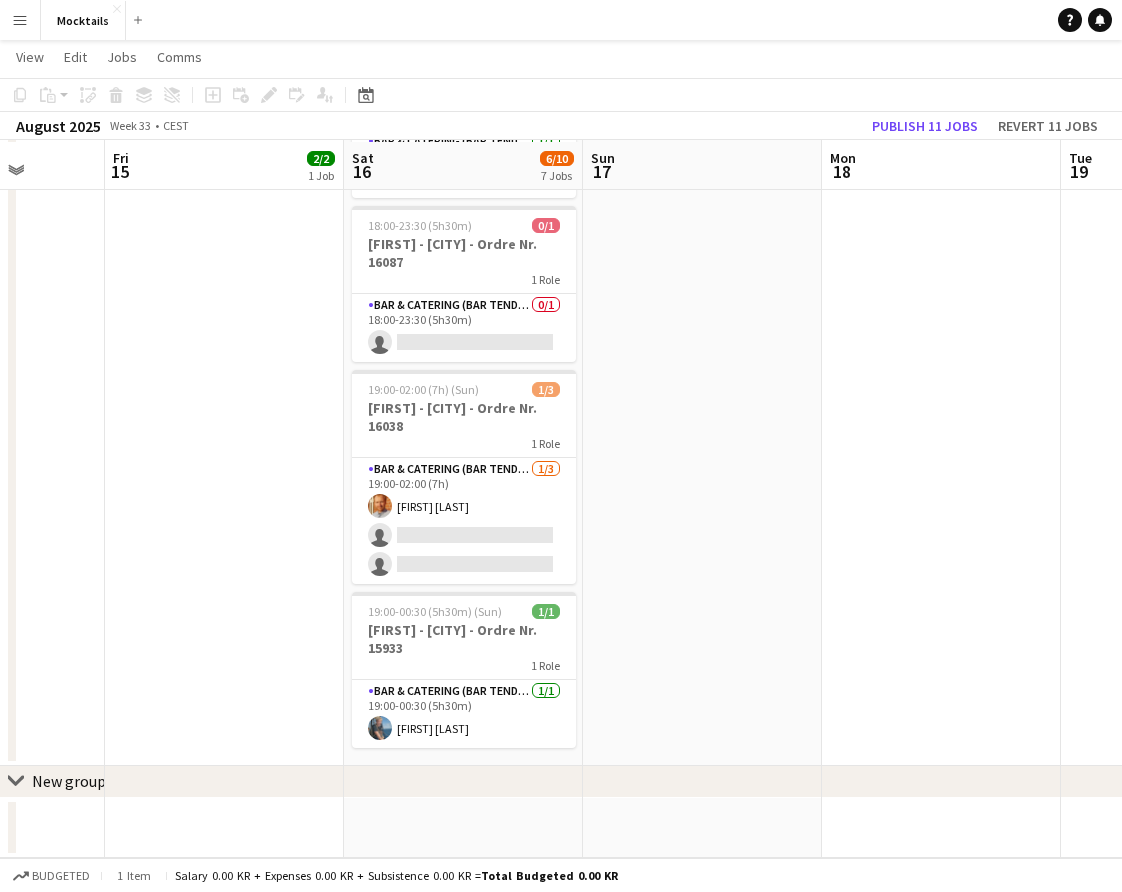 scroll, scrollTop: 715, scrollLeft: 0, axis: vertical 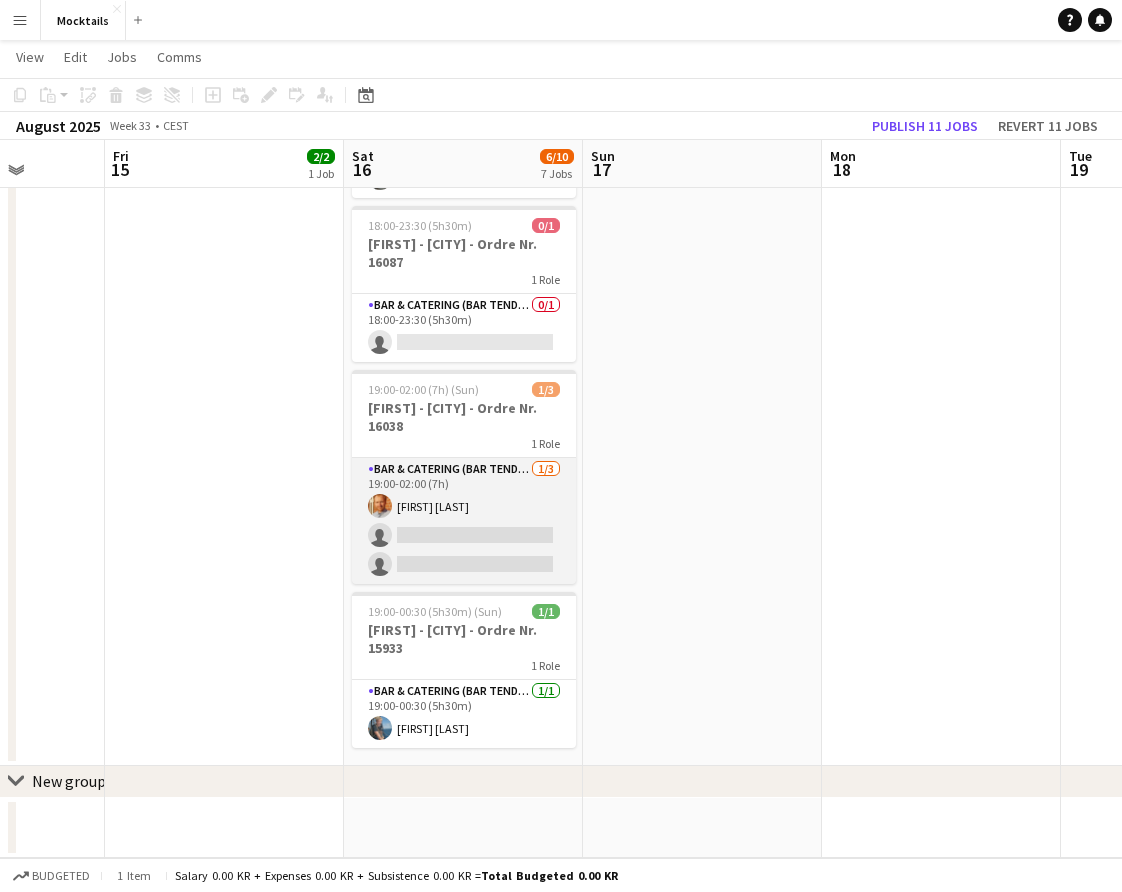 click on "Bar & Catering (Bar Tender)   1/3   19:00-02:00 (7h)
[FIRST] [LAST]
single-neutral-actions
single-neutral-actions" at bounding box center [464, 521] 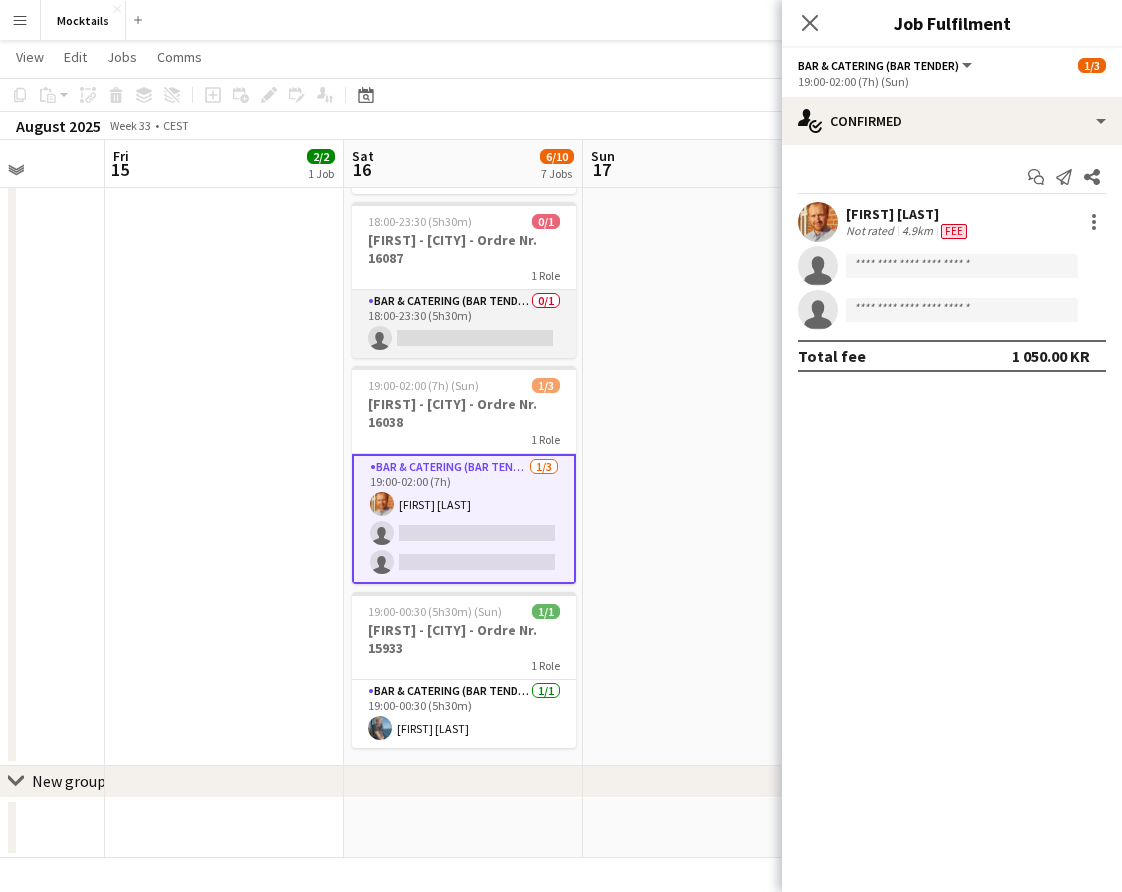 click on "Bar & Catering (Bar Tender)   0/1   18:00-23:30 (5h30m)
single-neutral-actions" at bounding box center [464, 324] 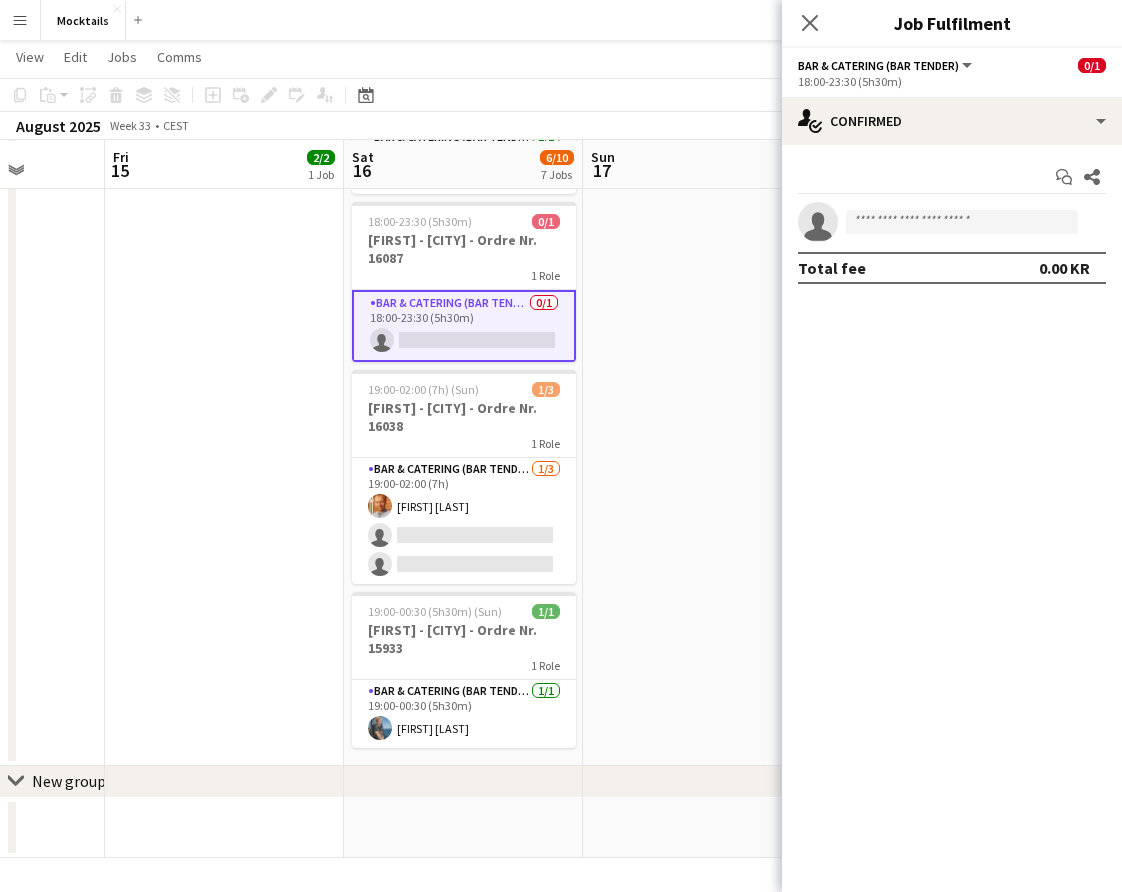 scroll, scrollTop: 715, scrollLeft: 0, axis: vertical 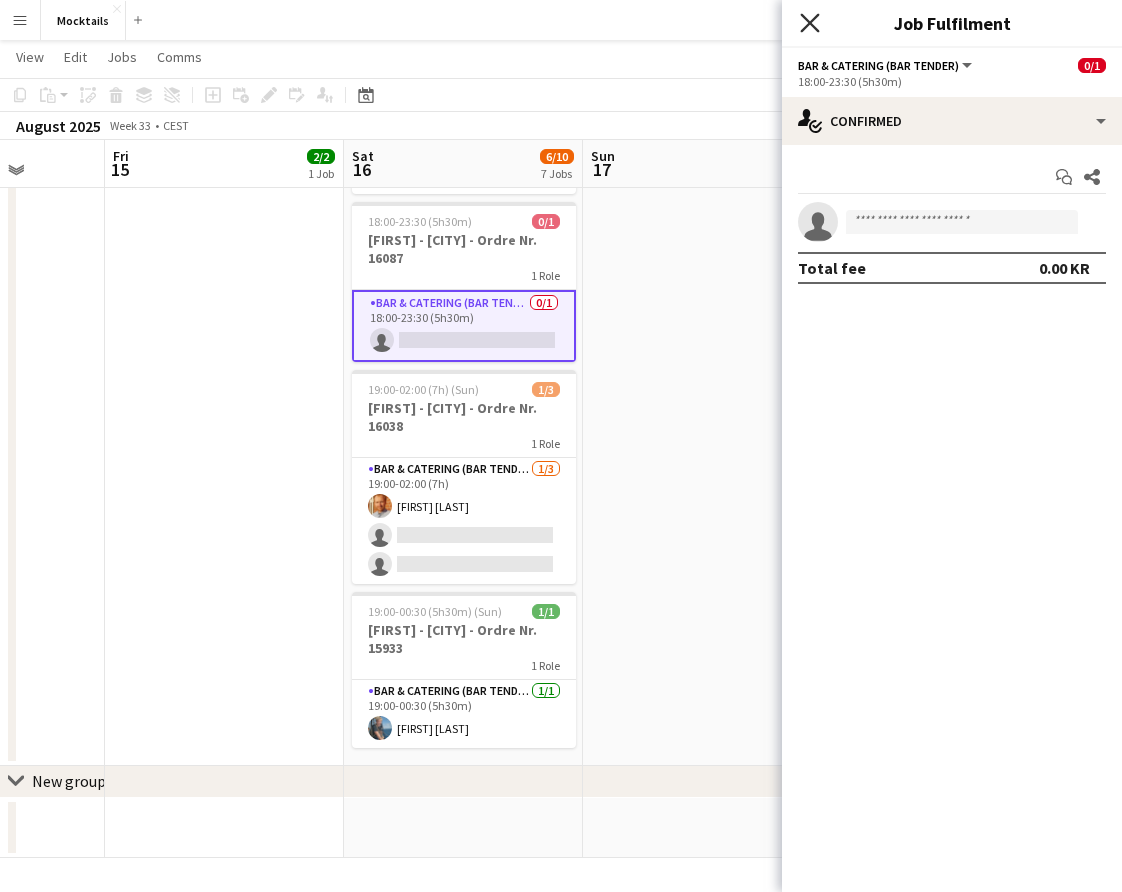 click on "Close pop-in" 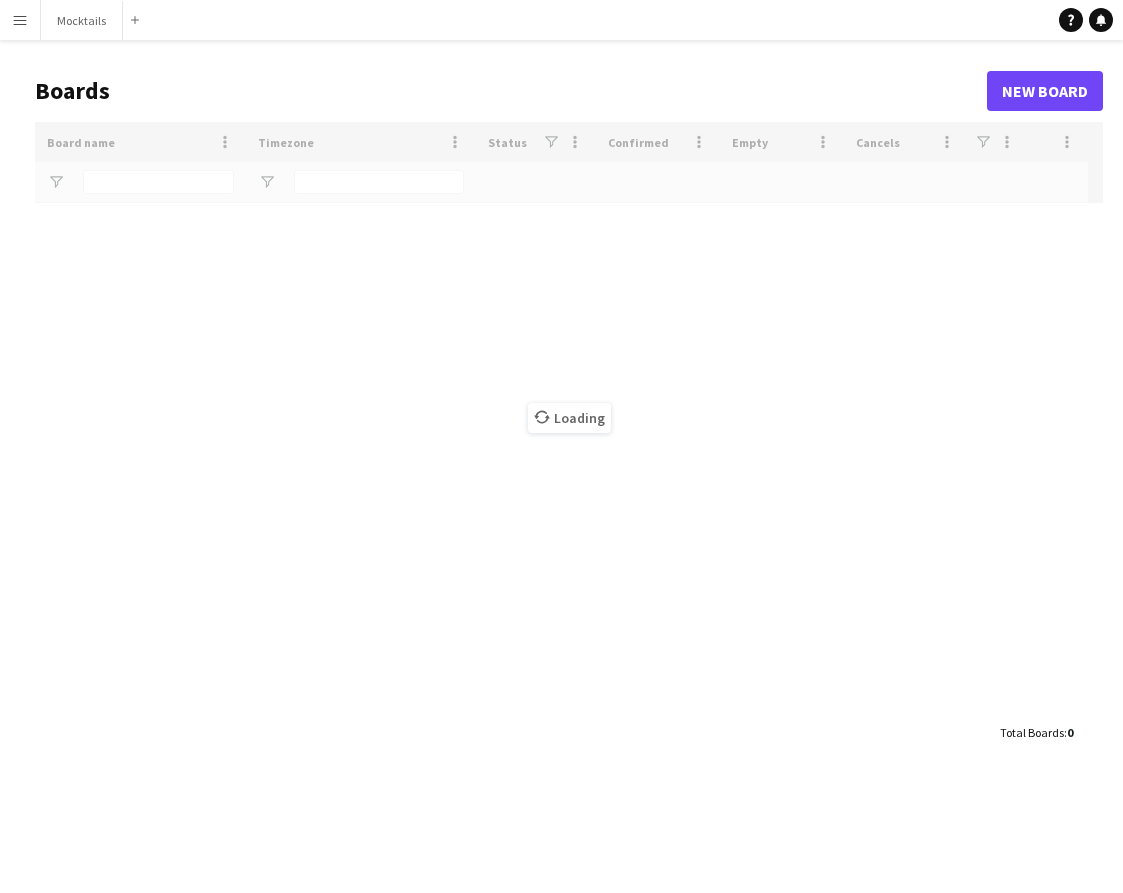 scroll, scrollTop: 0, scrollLeft: 0, axis: both 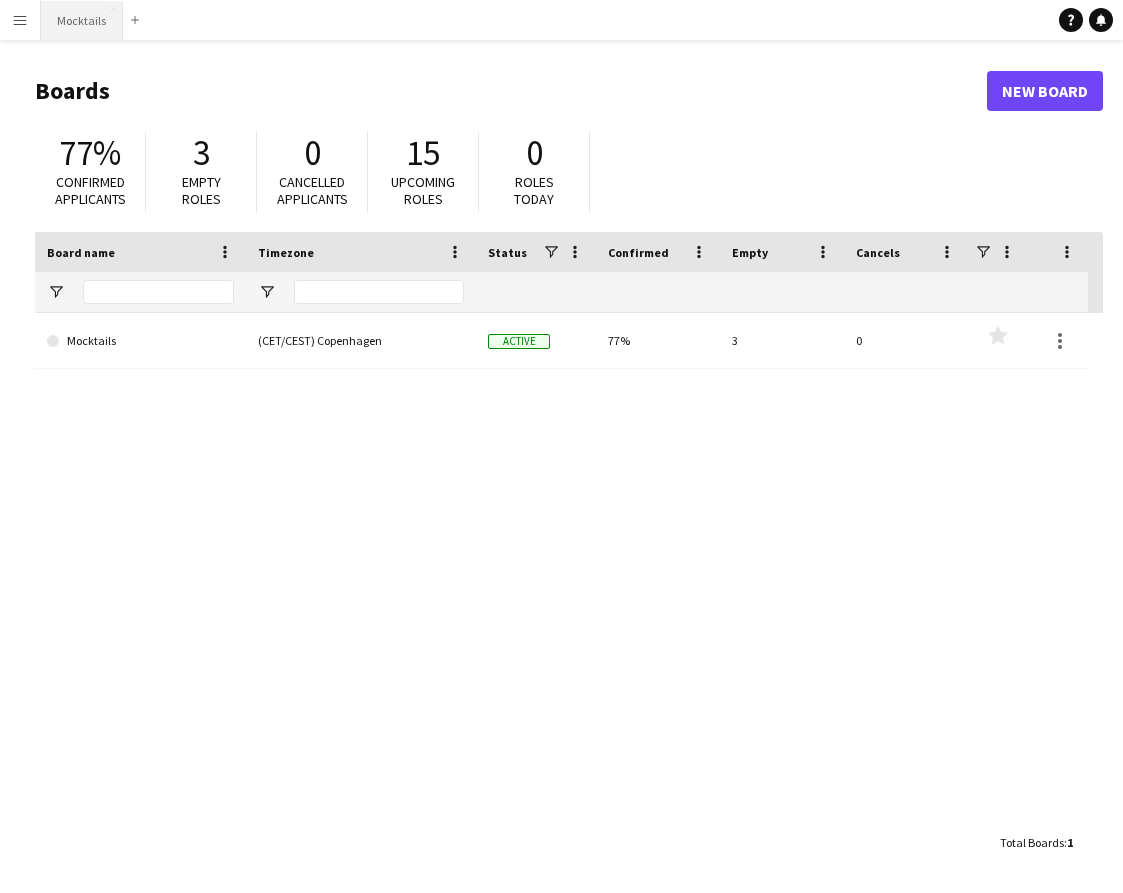 click on "Mocktails
Close" at bounding box center (82, 20) 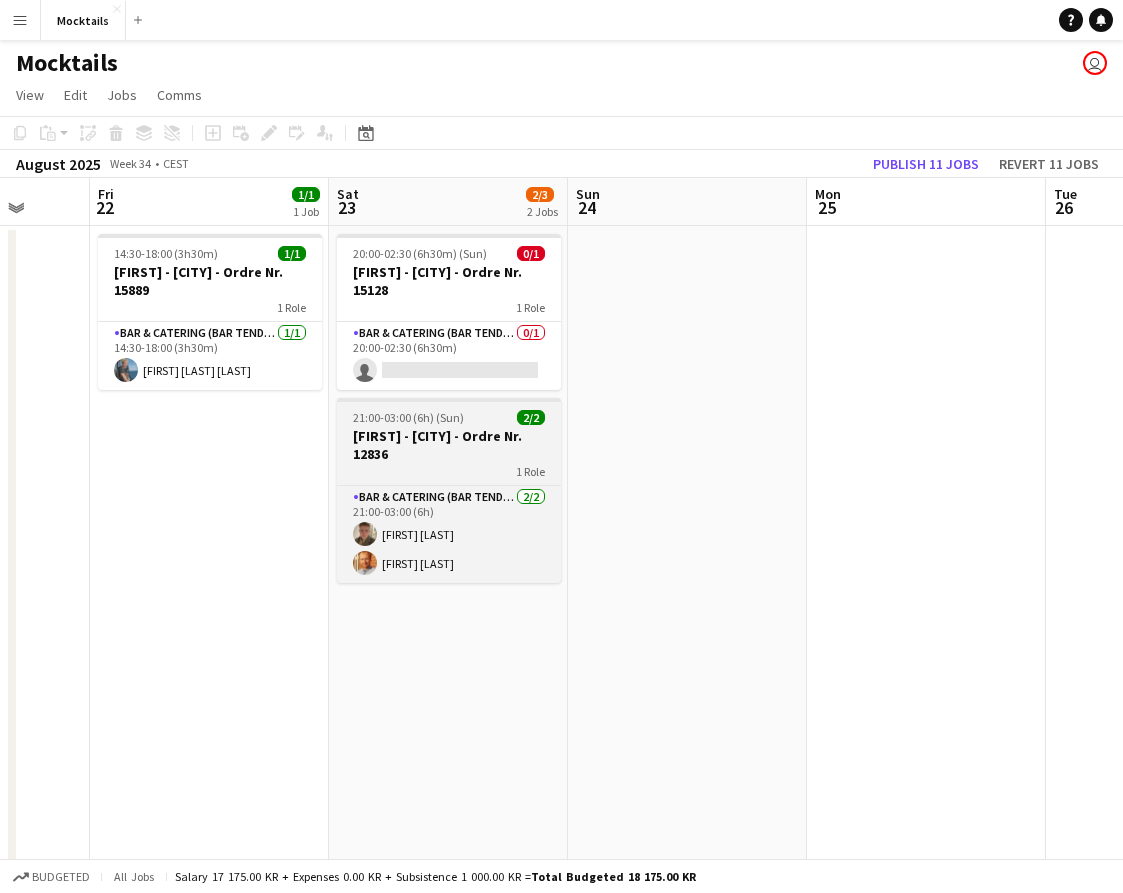 scroll, scrollTop: 0, scrollLeft: 630, axis: horizontal 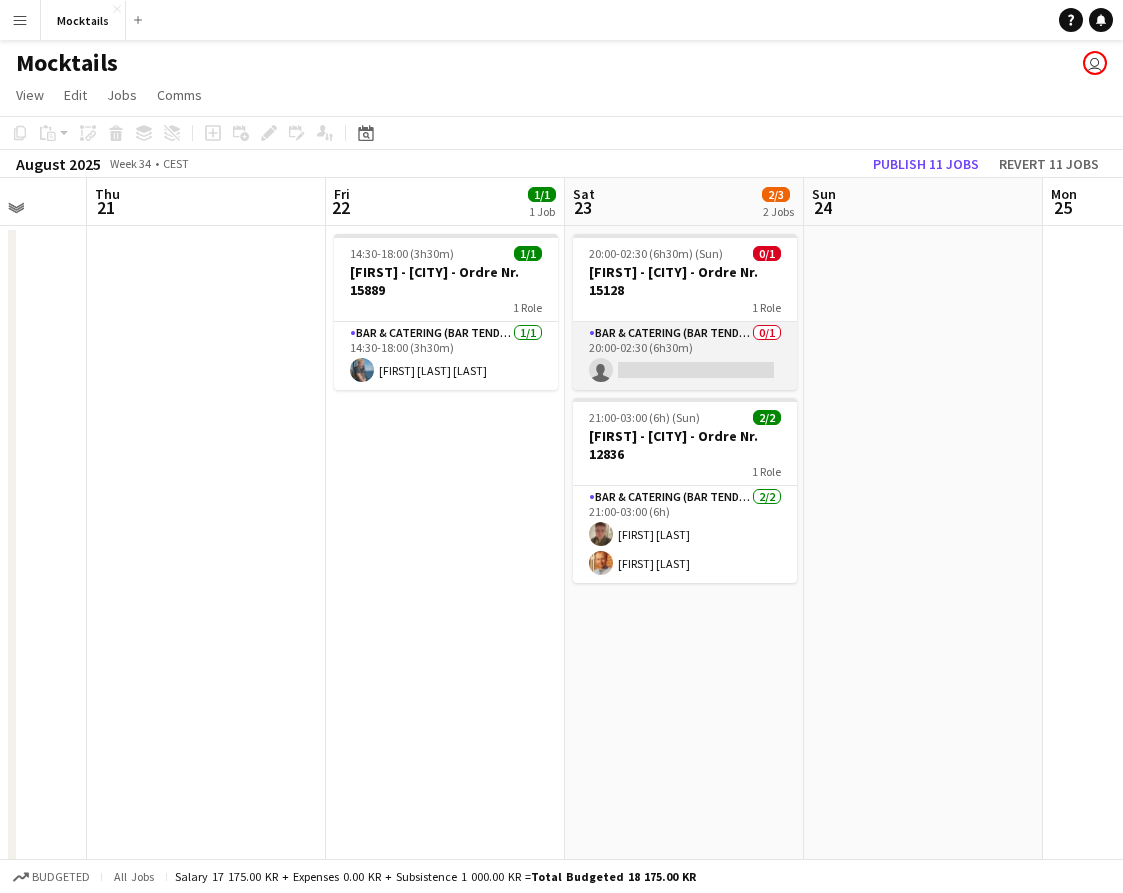 click on "Bar & Catering (Bar Tender)   0/1   20:00-02:30 (6h30m)
single-neutral-actions" at bounding box center [685, 356] 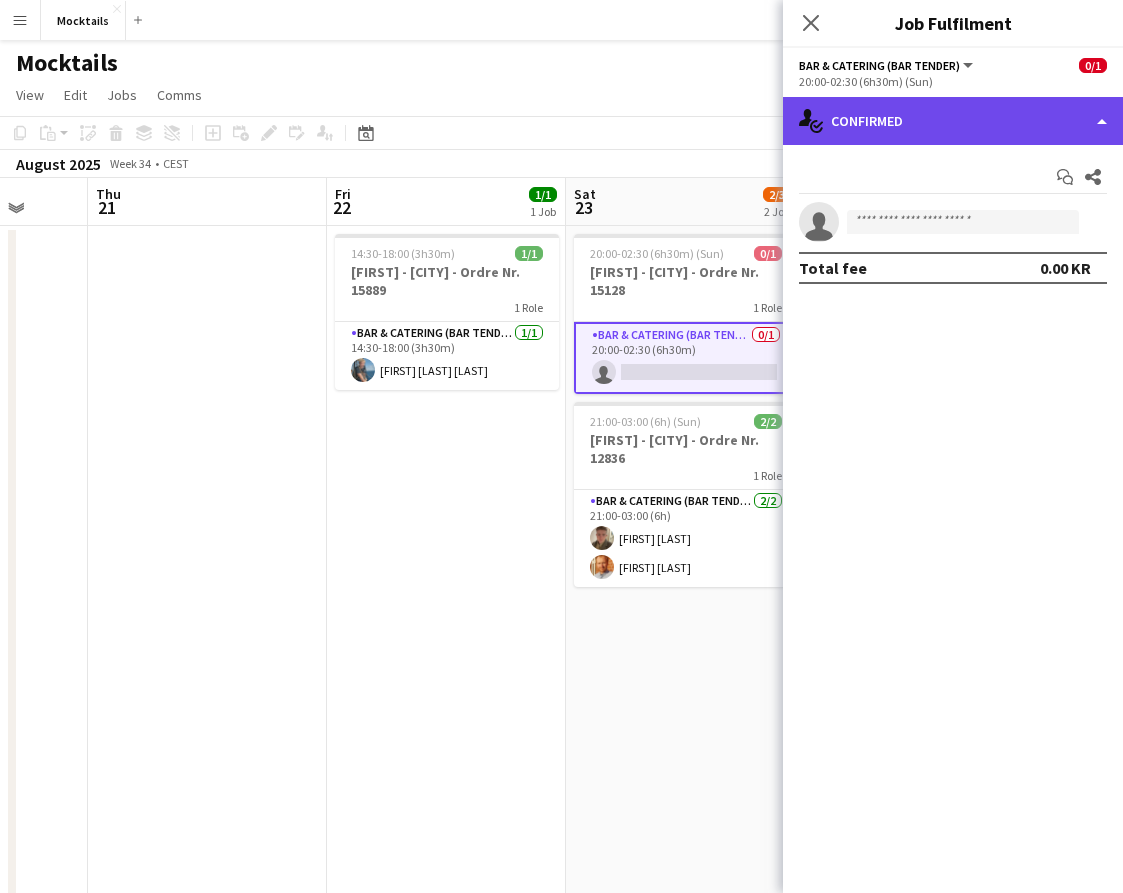 click on "single-neutral-actions-check-2
Confirmed" 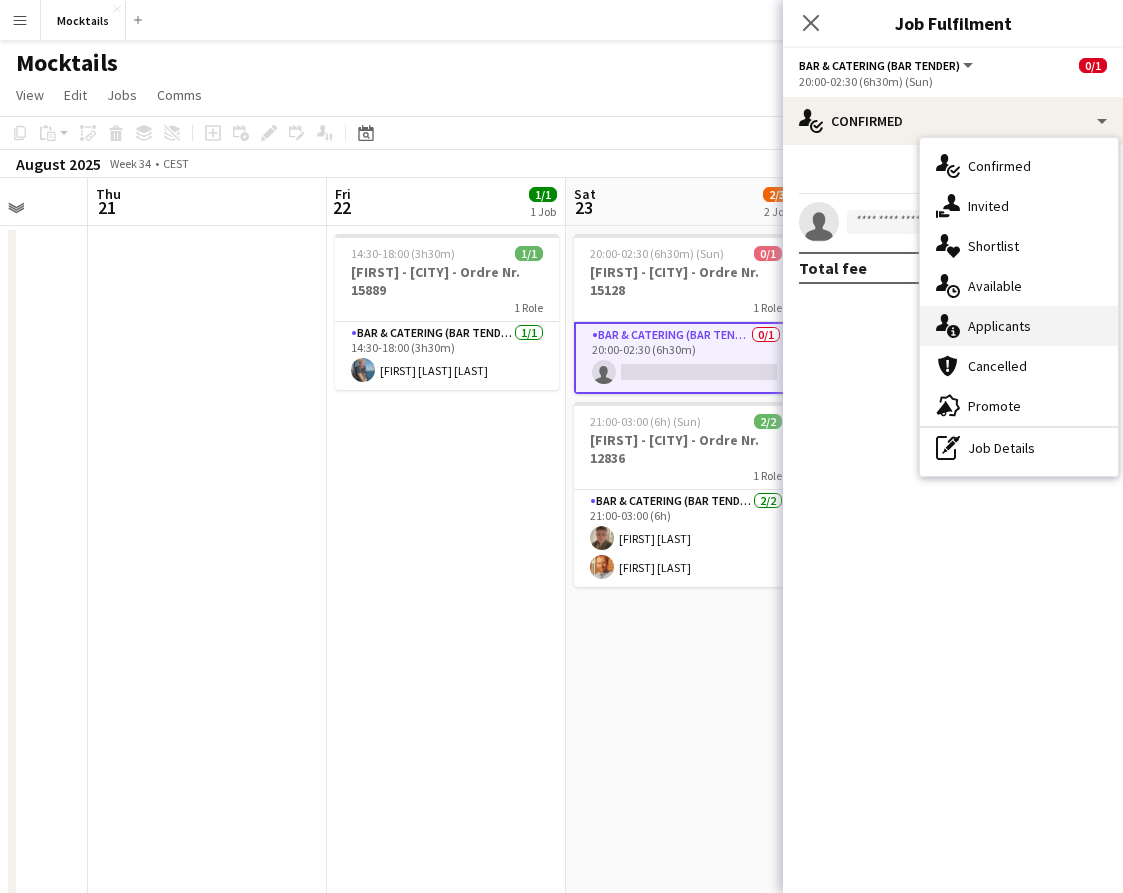 click on "single-neutral-actions-information
Applicants" at bounding box center (1019, 326) 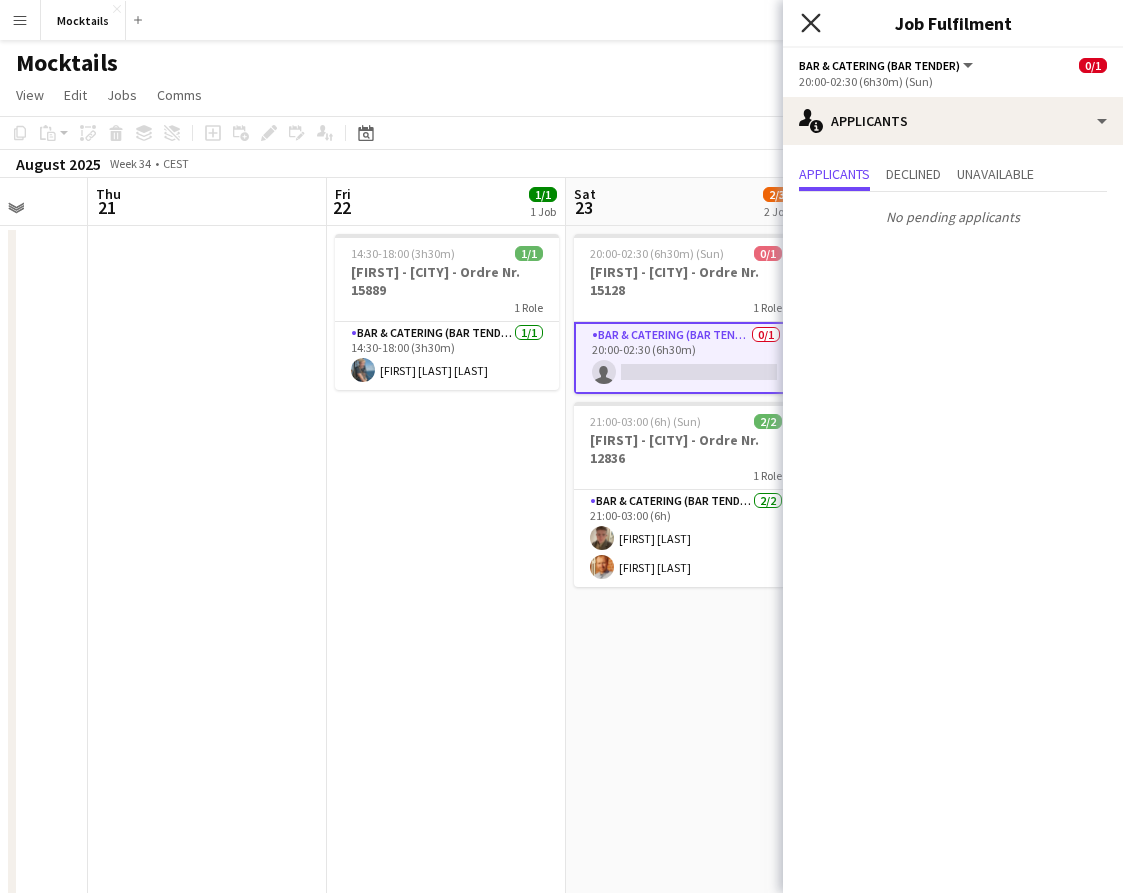 click 